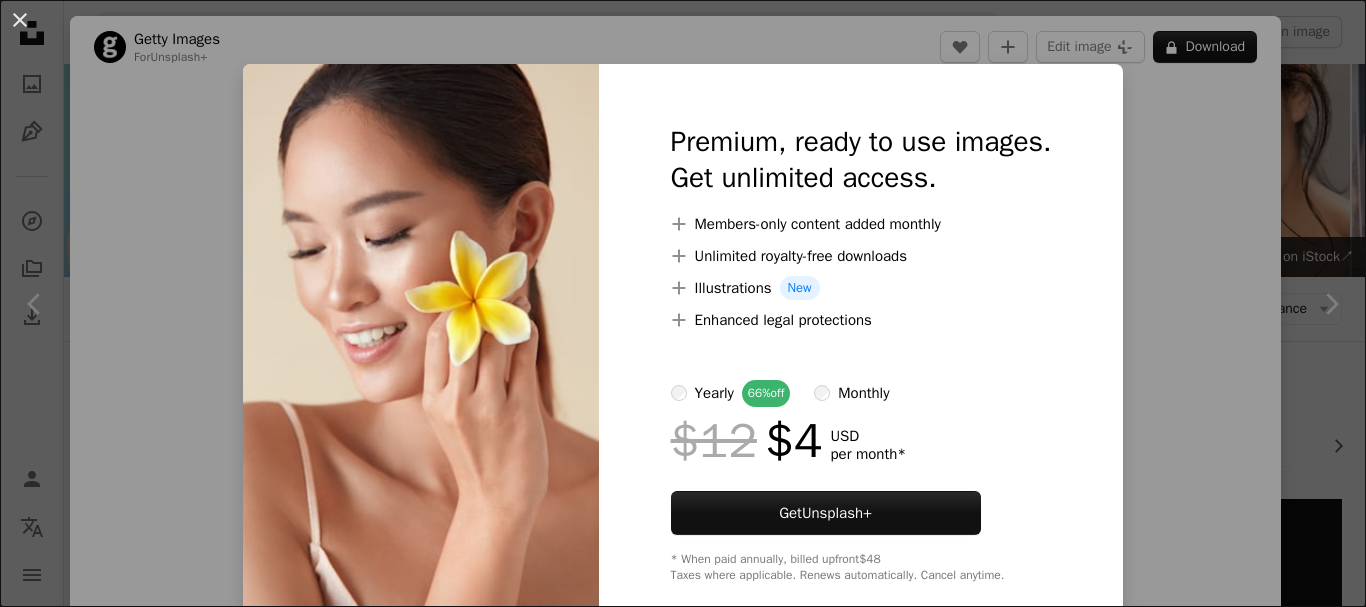scroll, scrollTop: 776, scrollLeft: 0, axis: vertical 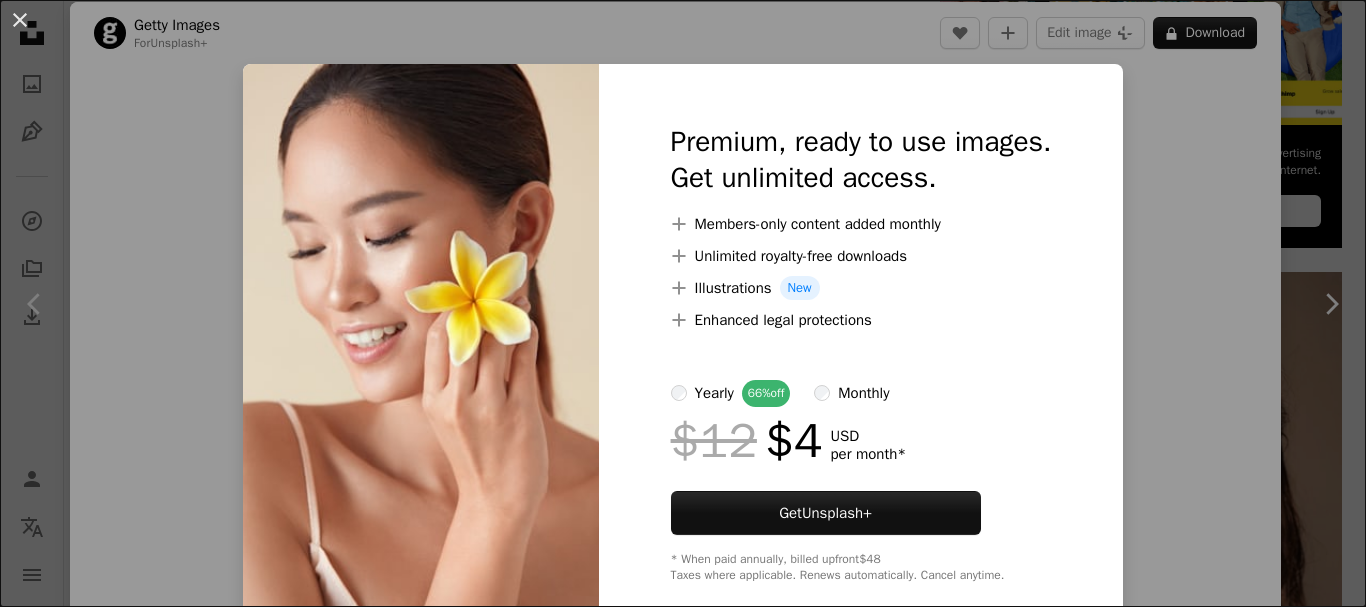 click on "An X shape Premium, ready to use images. Get unlimited access. A plus sign Members-only content added monthly A plus sign Unlimited royalty-free downloads A plus sign Illustrations  New A plus sign Enhanced legal protections yearly 66%  off monthly $12   $4 USD per month * Get  Unsplash+ * When paid annually, billed upfront  $48 Taxes where applicable. Renews automatically. Cancel anytime." at bounding box center [683, 303] 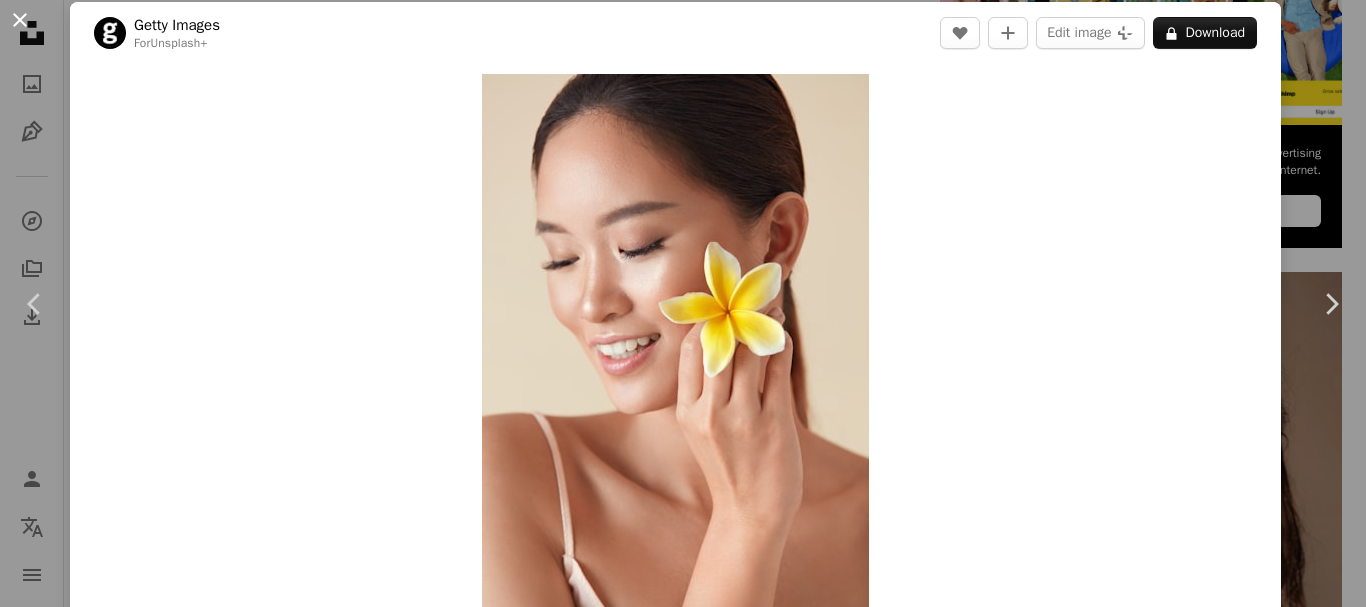 click on "An X shape" at bounding box center (20, 20) 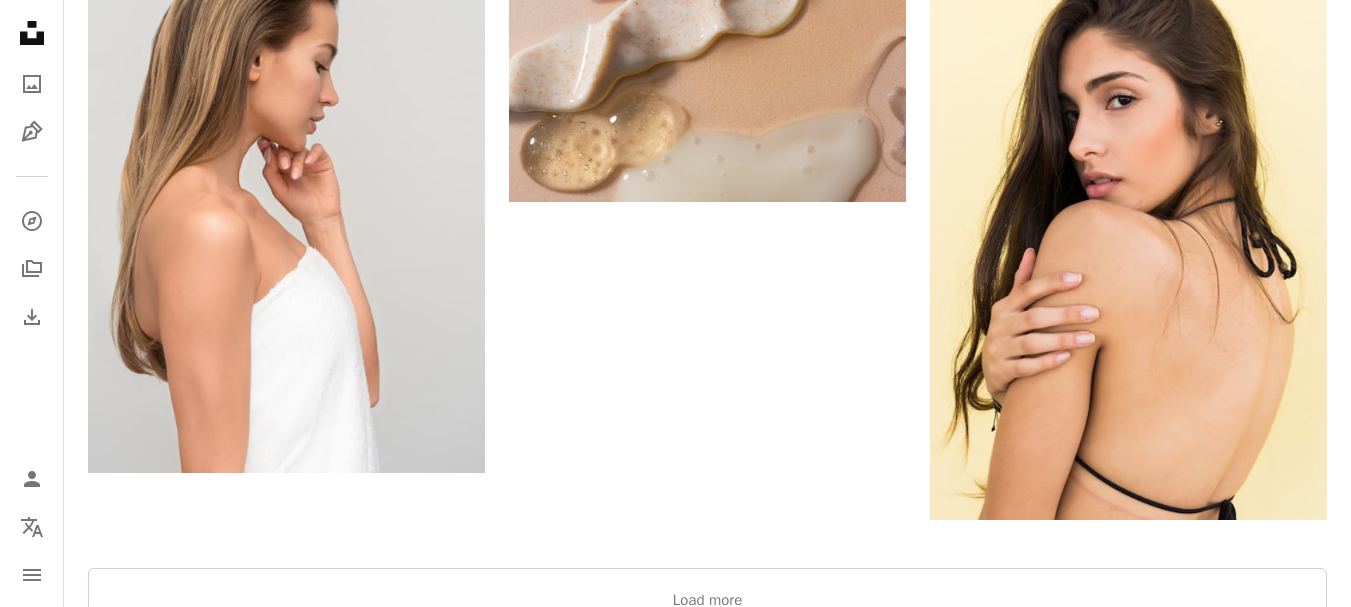 scroll, scrollTop: 3656, scrollLeft: 0, axis: vertical 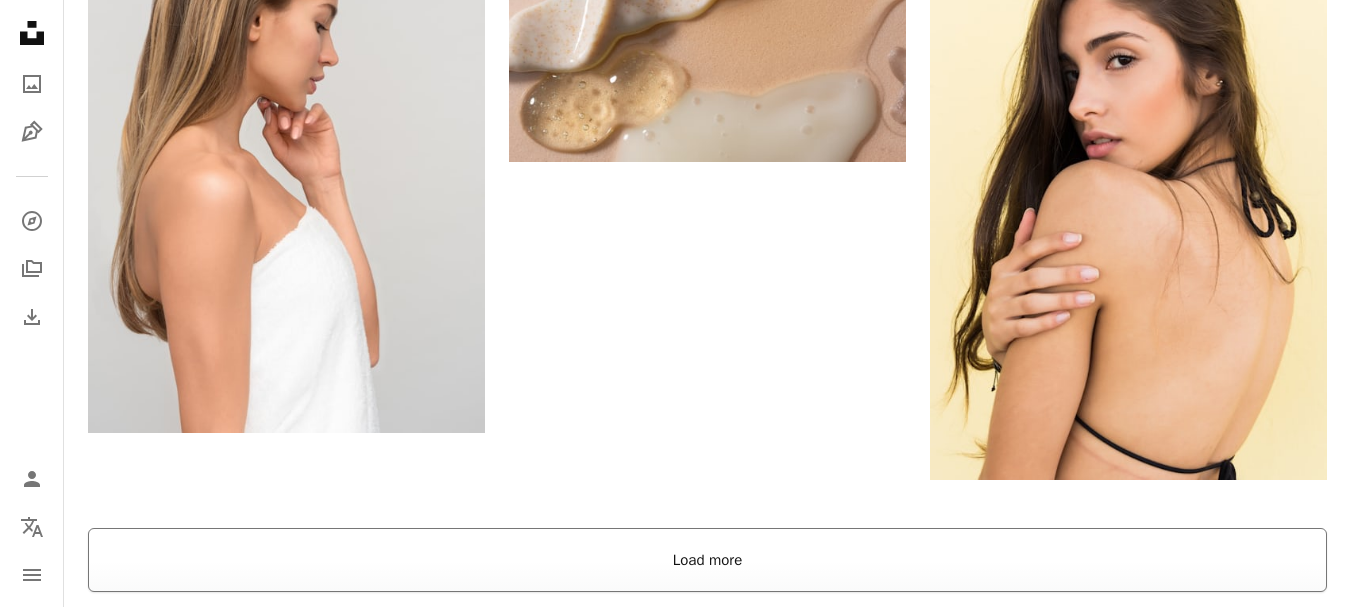 click on "Load more" at bounding box center (707, 560) 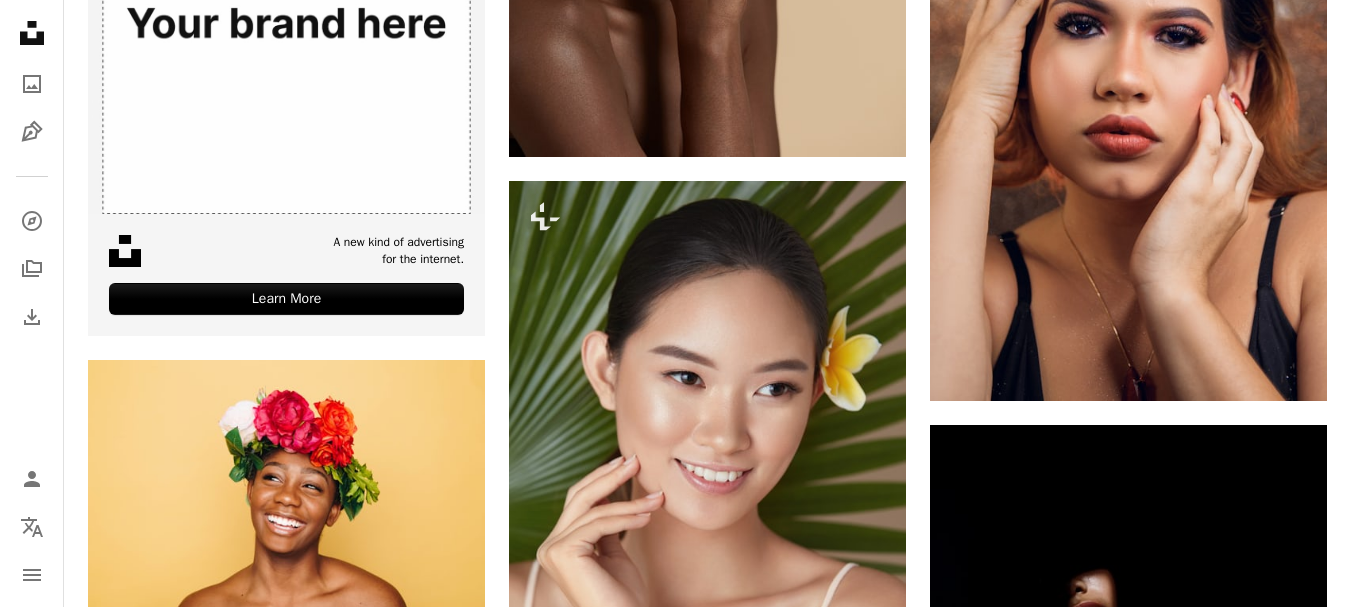 scroll, scrollTop: 5656, scrollLeft: 0, axis: vertical 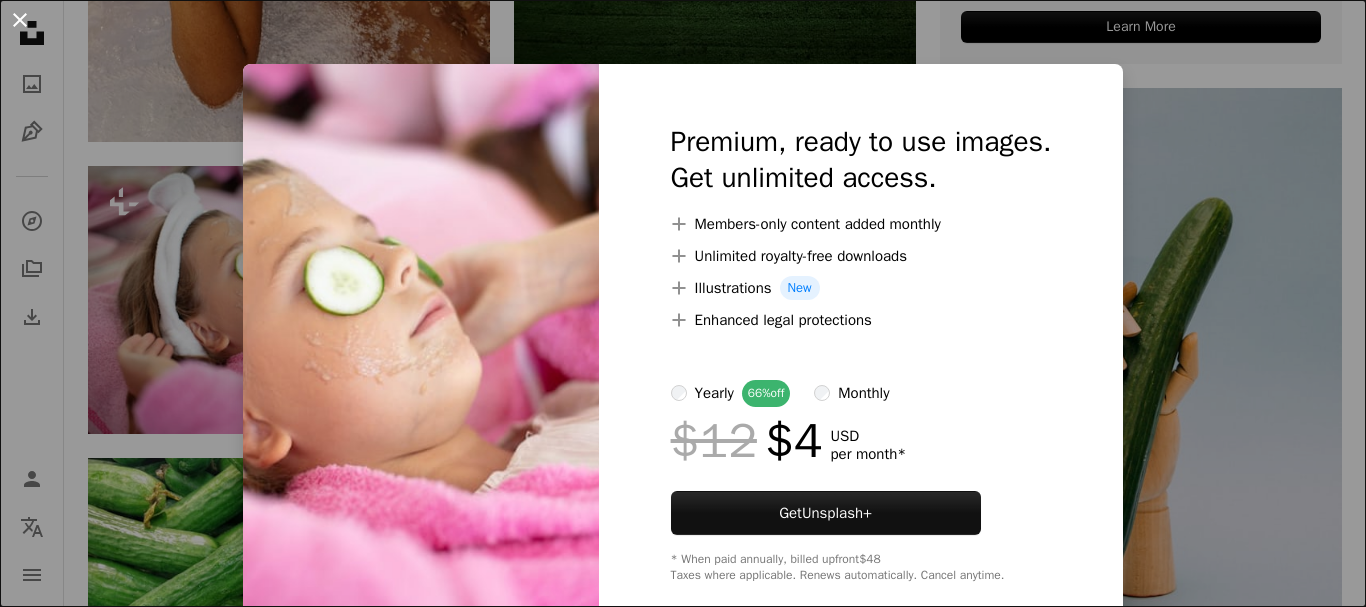 click on "An X shape" at bounding box center [20, 20] 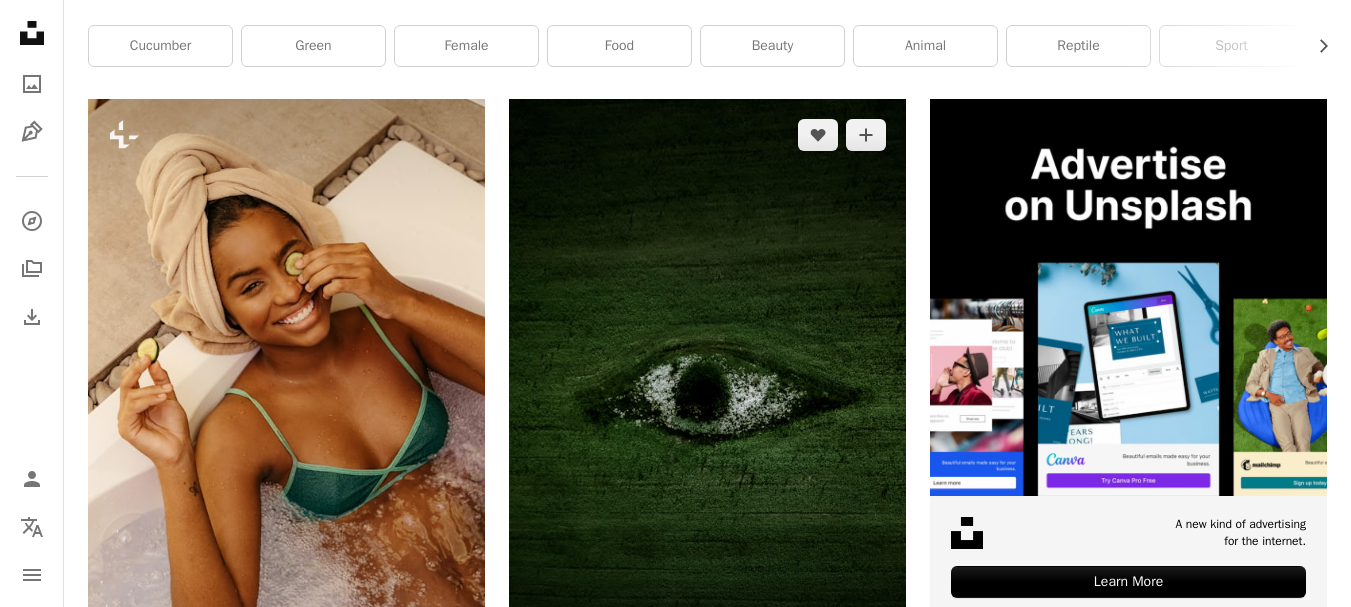 scroll, scrollTop: 440, scrollLeft: 0, axis: vertical 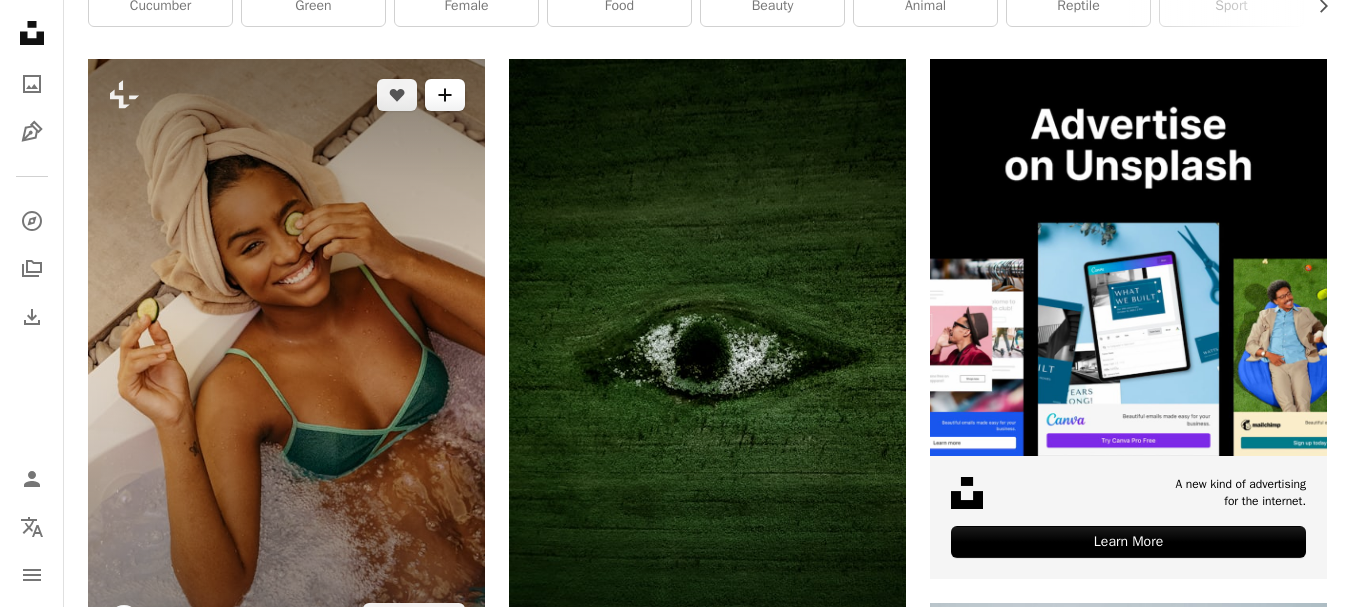 click on "A plus sign" at bounding box center [445, 95] 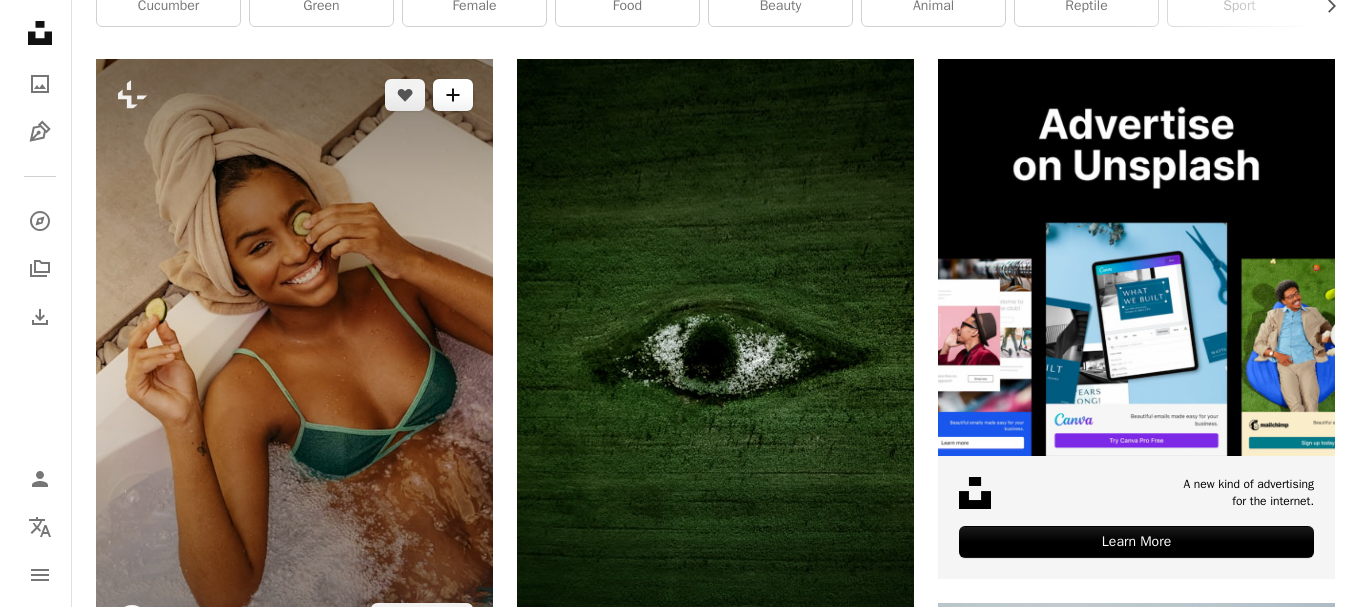 scroll, scrollTop: 480, scrollLeft: 0, axis: vertical 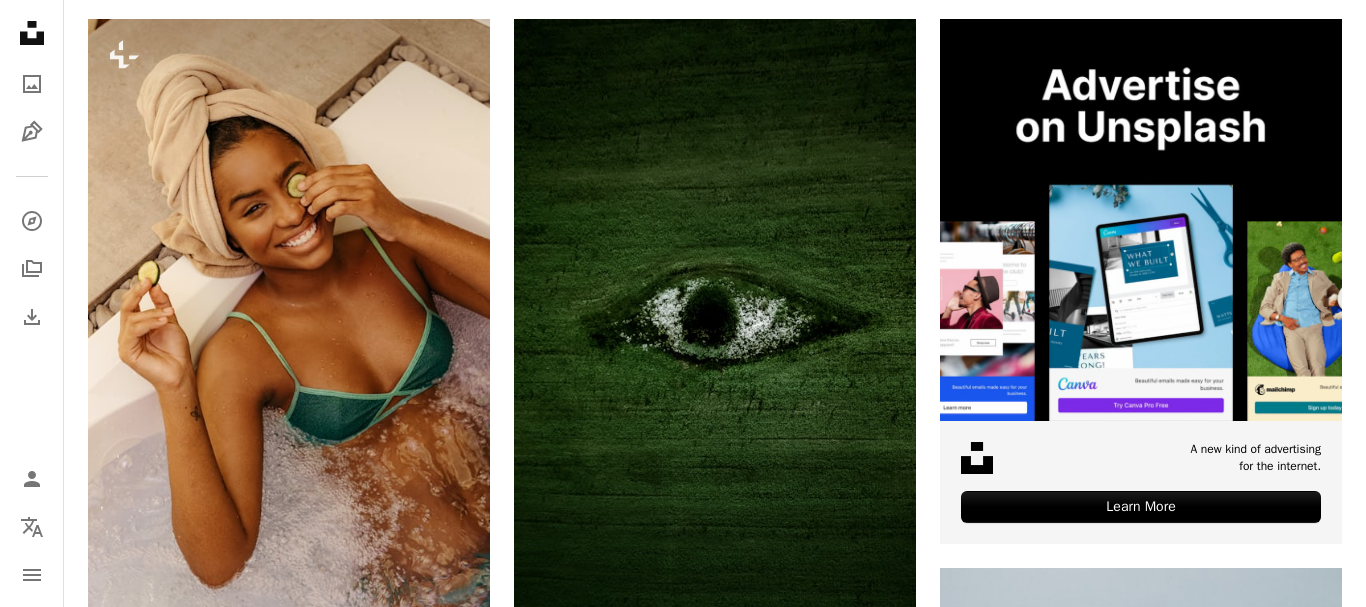 click on "**********" at bounding box center (683, 2207) 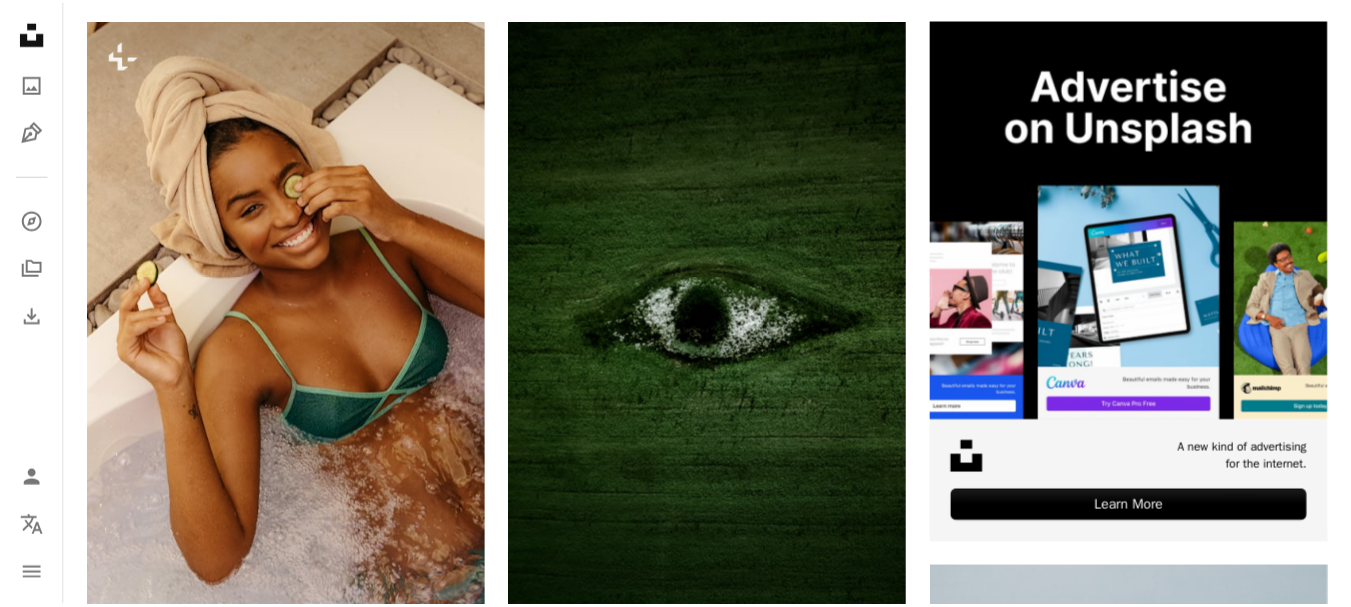scroll, scrollTop: 440, scrollLeft: 0, axis: vertical 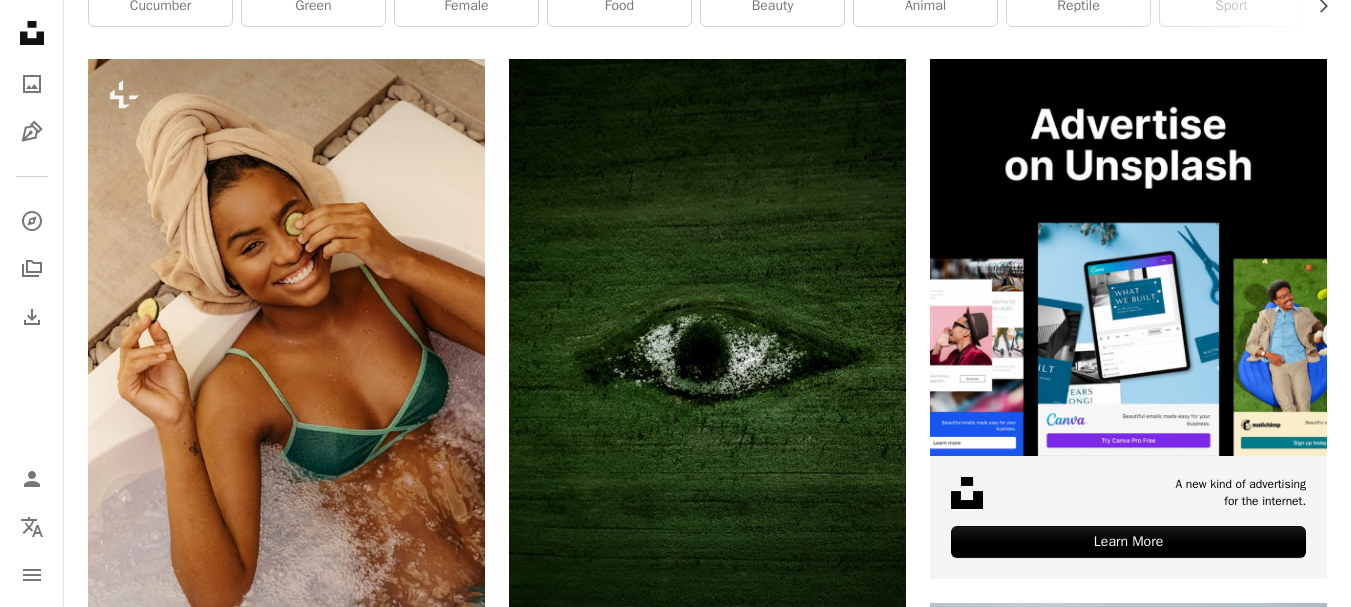 drag, startPoint x: 18, startPoint y: 9, endPoint x: 663, endPoint y: 31, distance: 645.37506 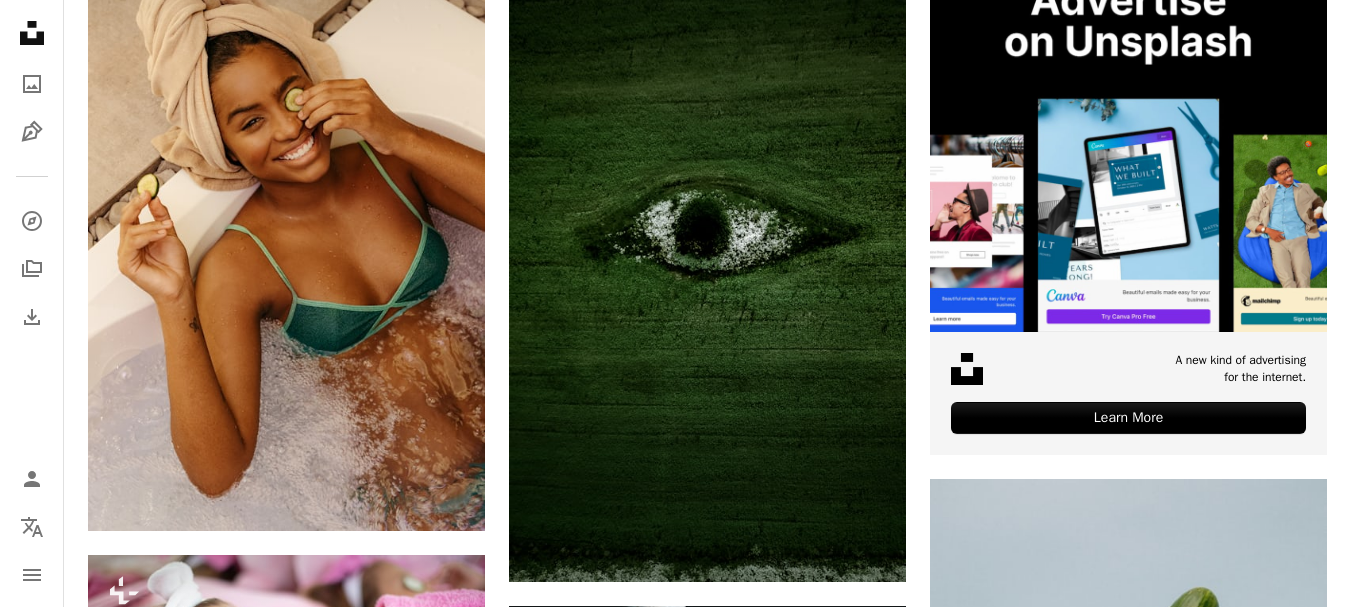 scroll, scrollTop: 600, scrollLeft: 0, axis: vertical 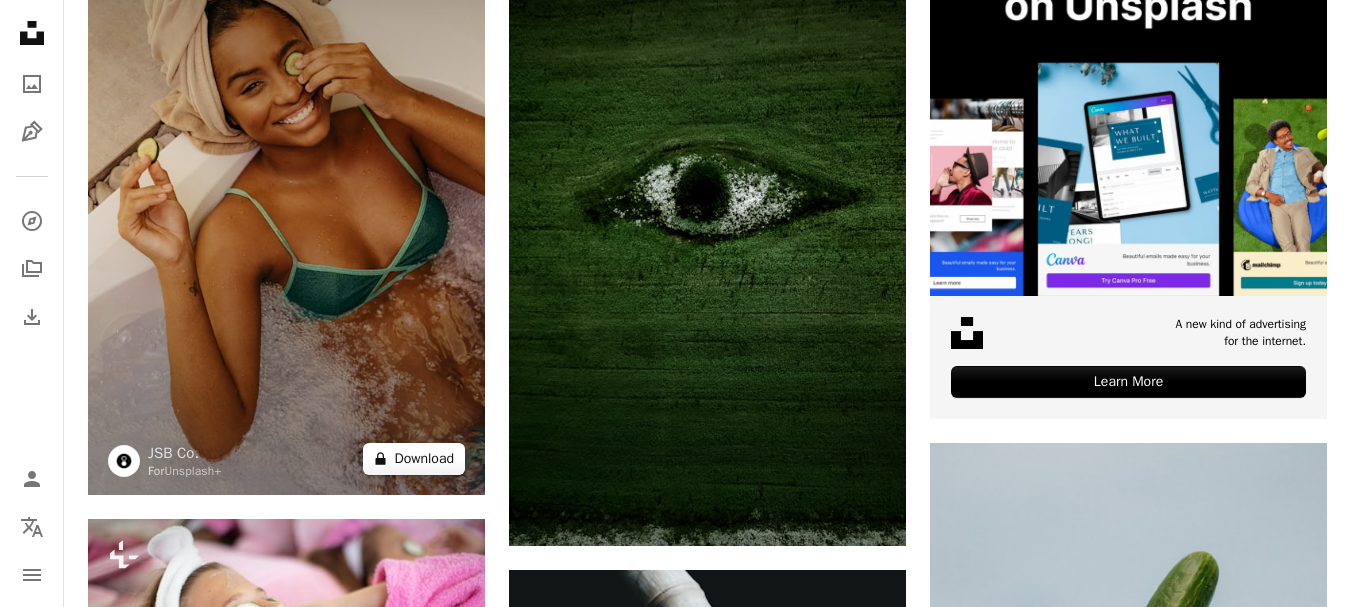click on "A lock   Download" at bounding box center (414, 459) 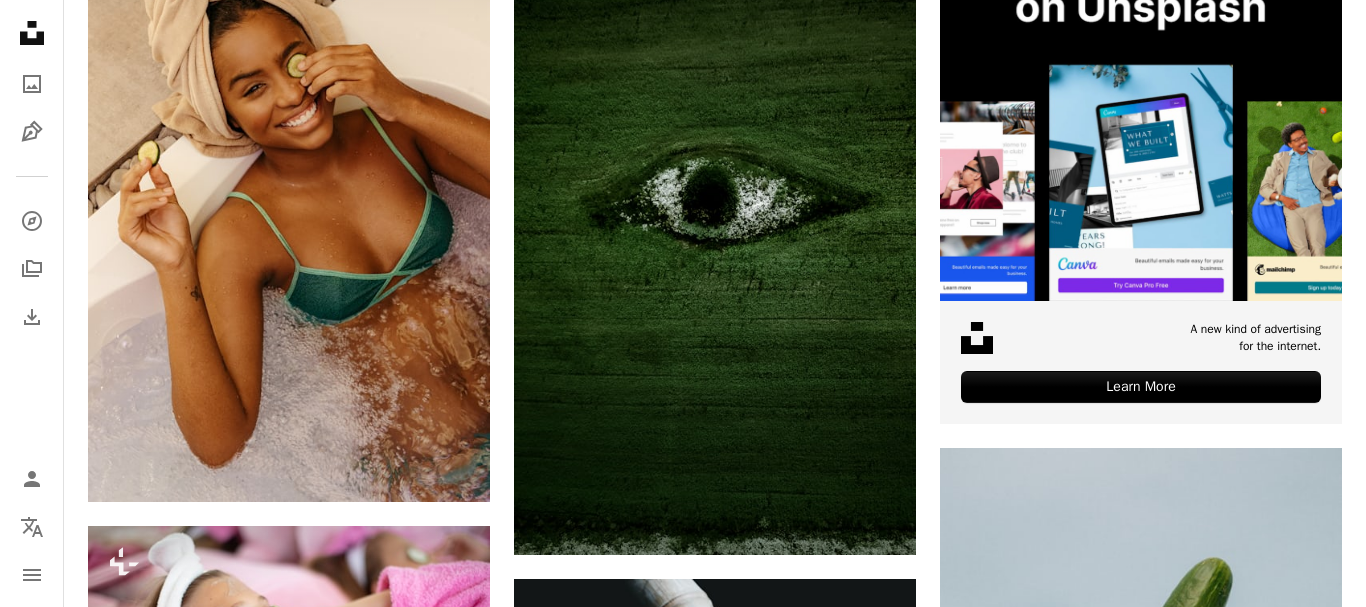 click on "**********" at bounding box center [683, 2087] 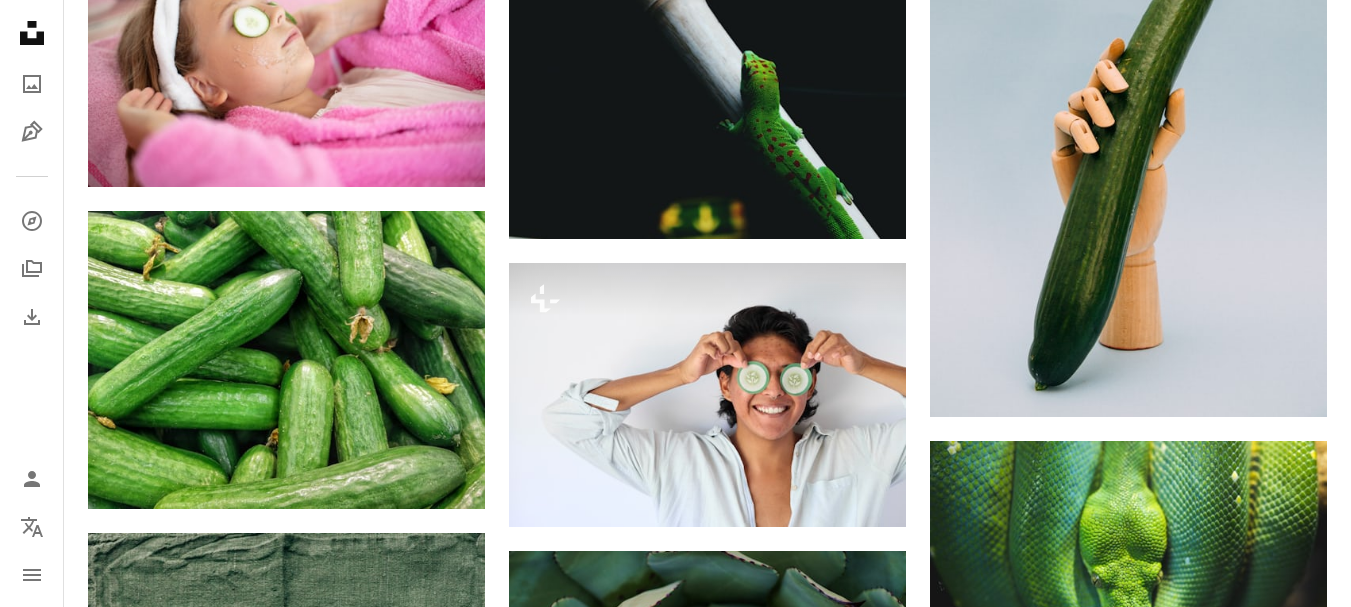 scroll, scrollTop: 1187, scrollLeft: 0, axis: vertical 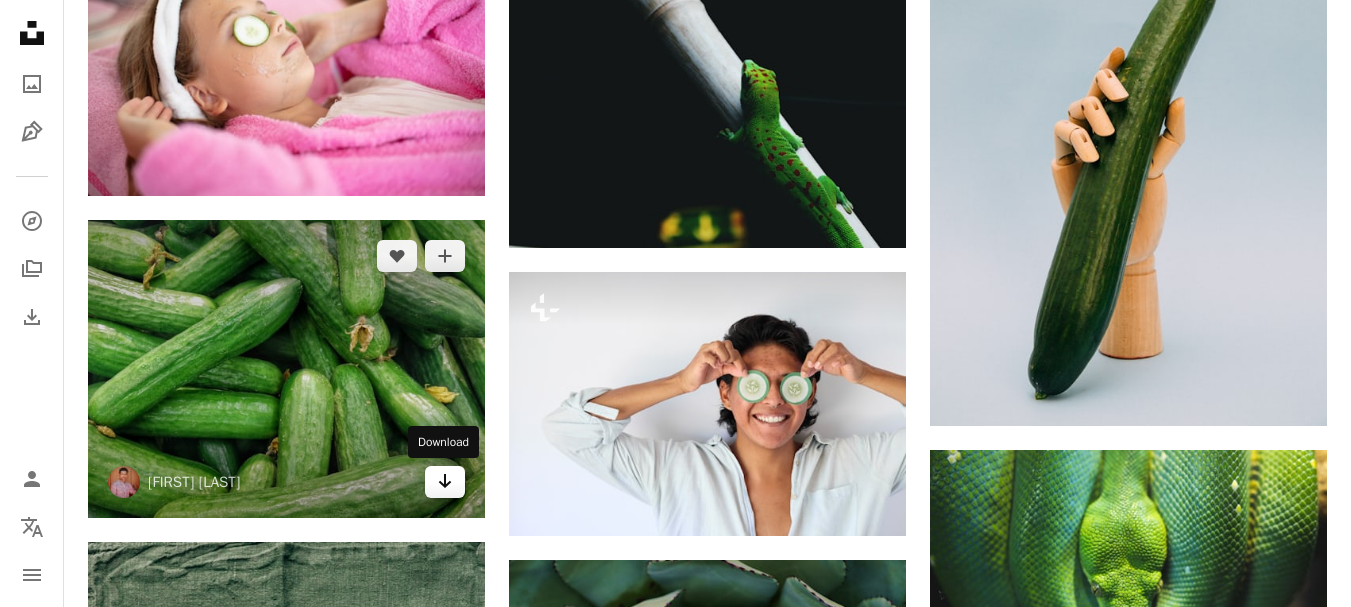 click on "Arrow pointing down" 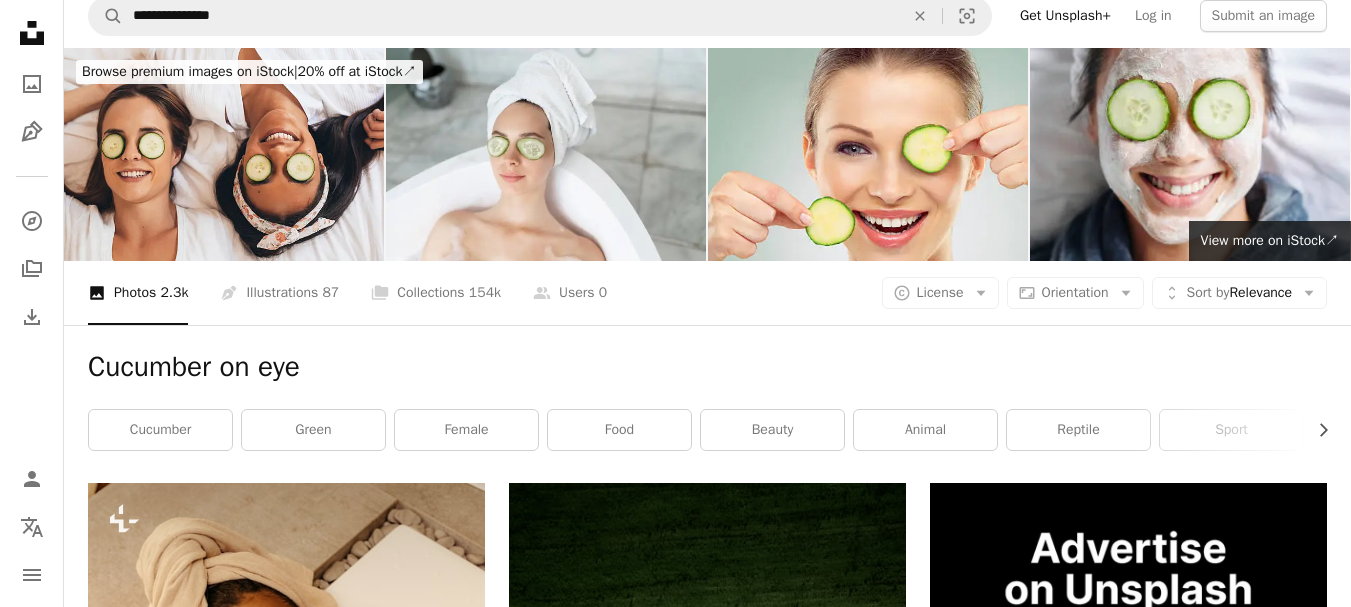 scroll, scrollTop: 0, scrollLeft: 0, axis: both 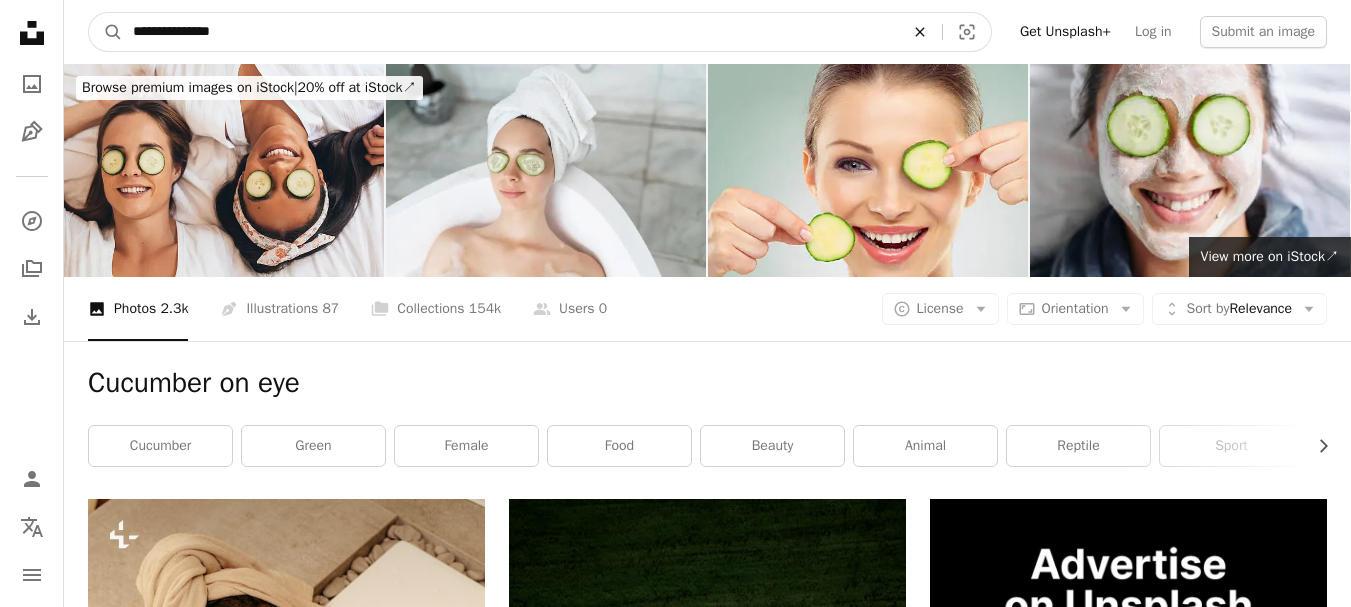 click on "An X shape" 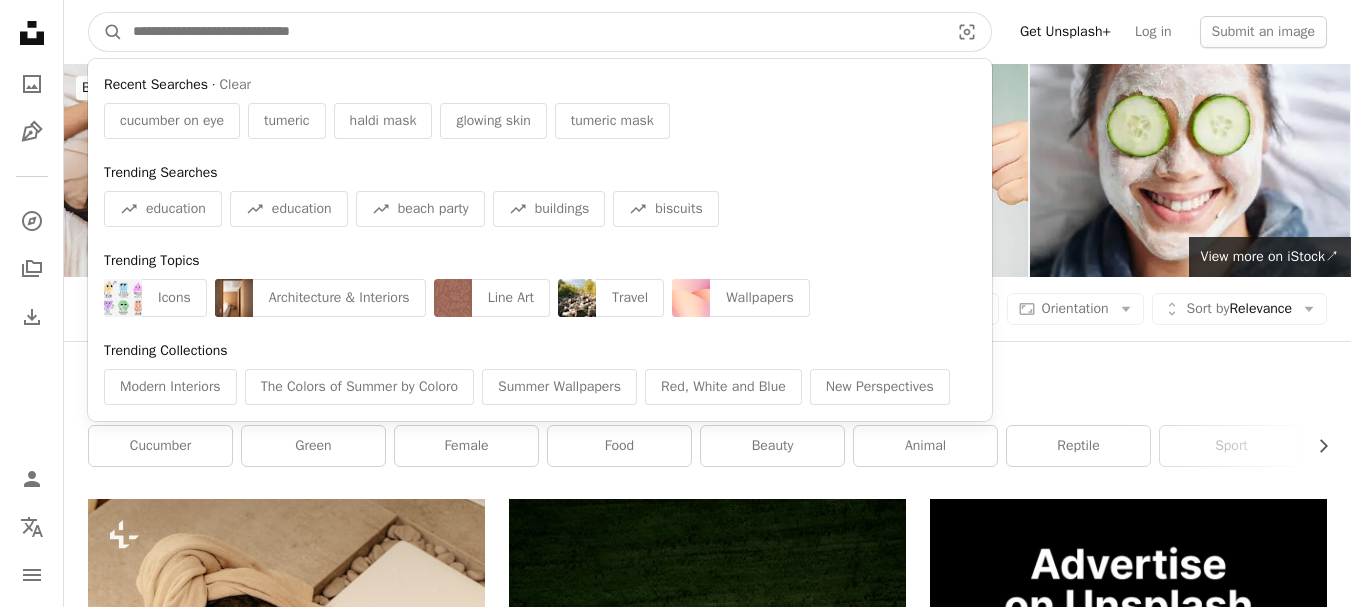 click at bounding box center [533, 32] 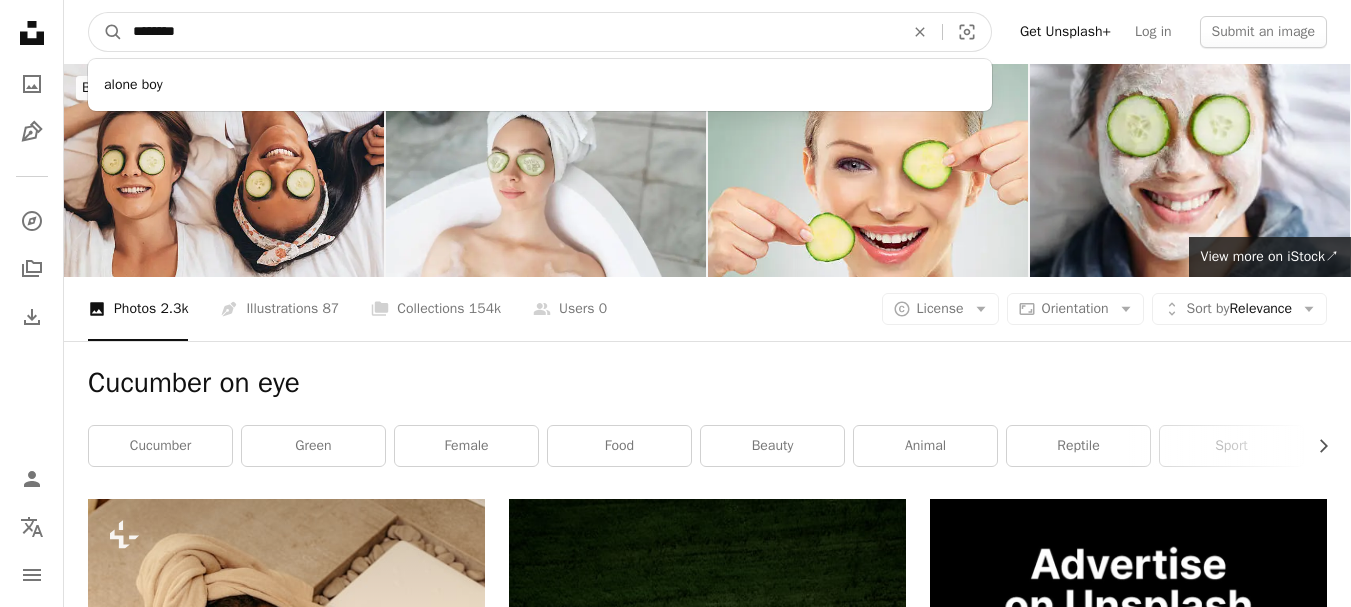 type on "*********" 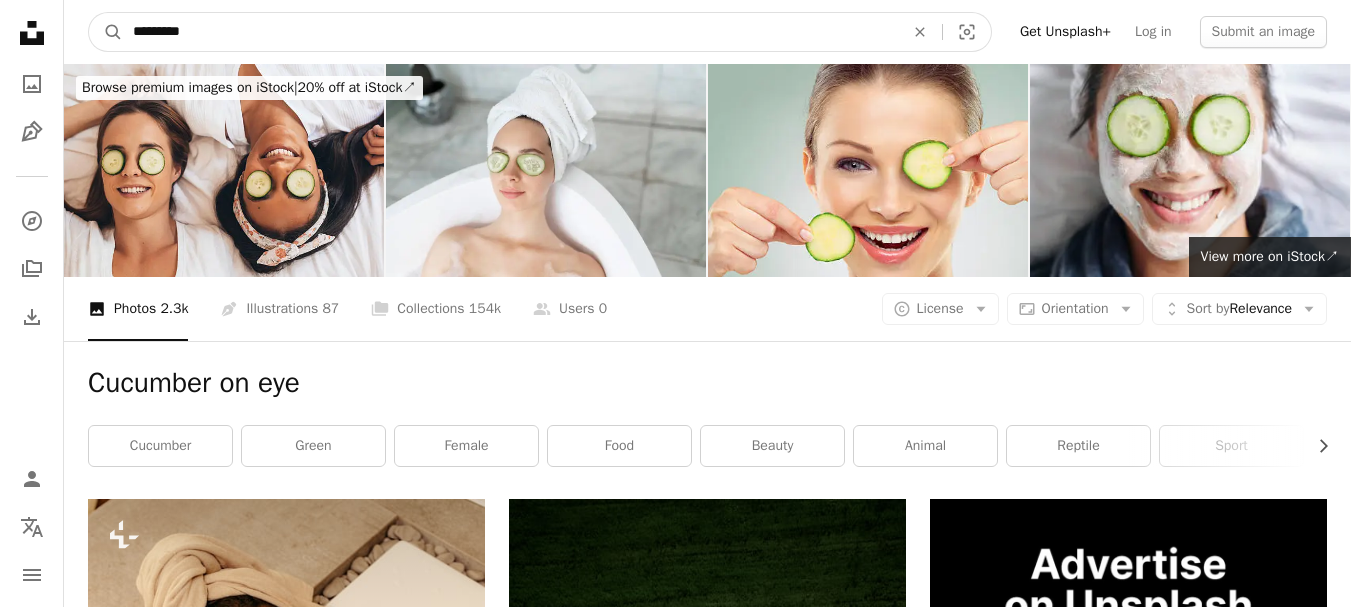click on "A magnifying glass" at bounding box center [106, 32] 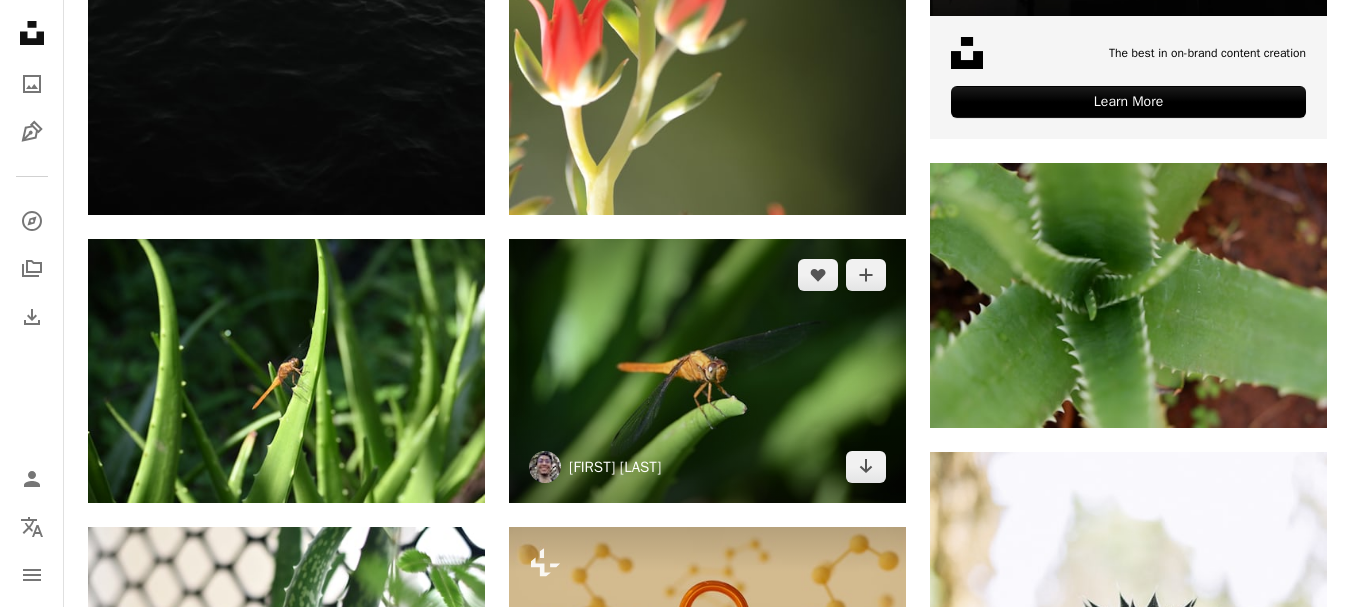 scroll, scrollTop: 864, scrollLeft: 0, axis: vertical 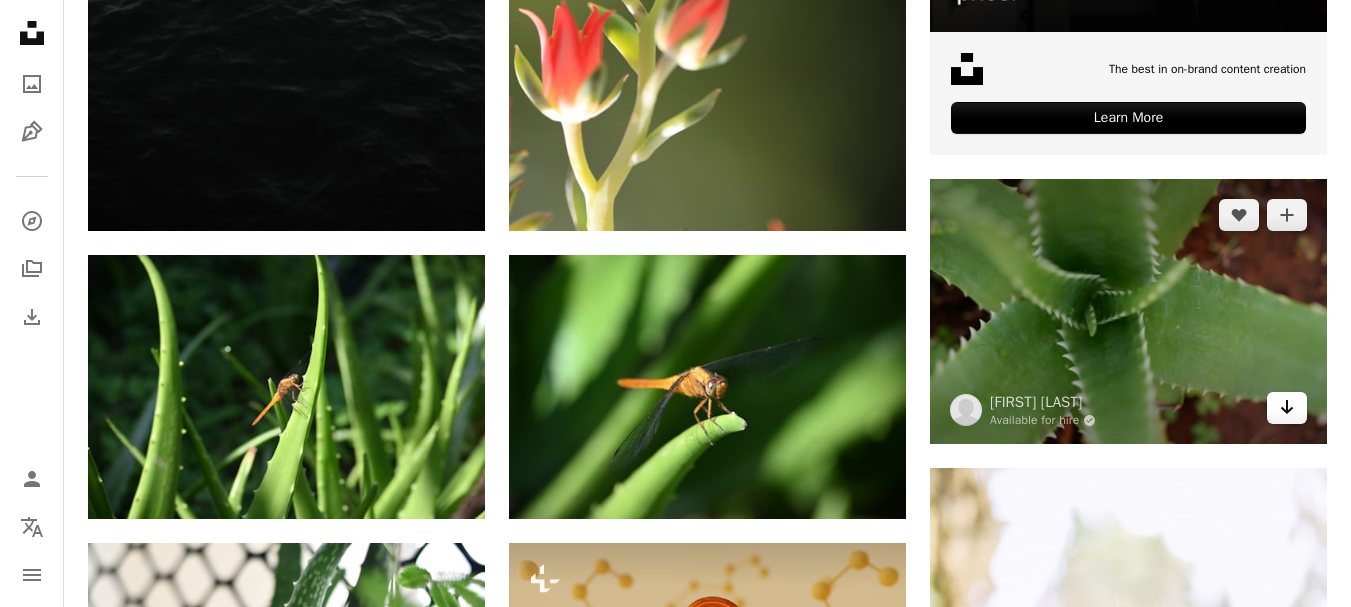 click 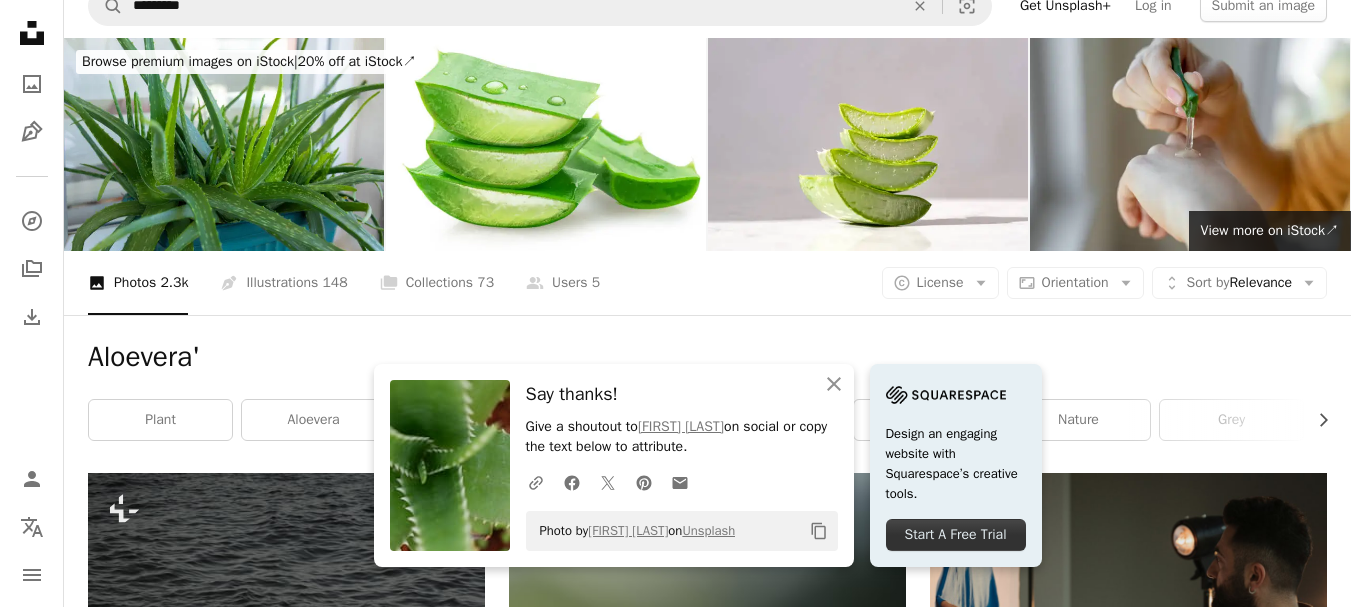 scroll, scrollTop: 0, scrollLeft: 0, axis: both 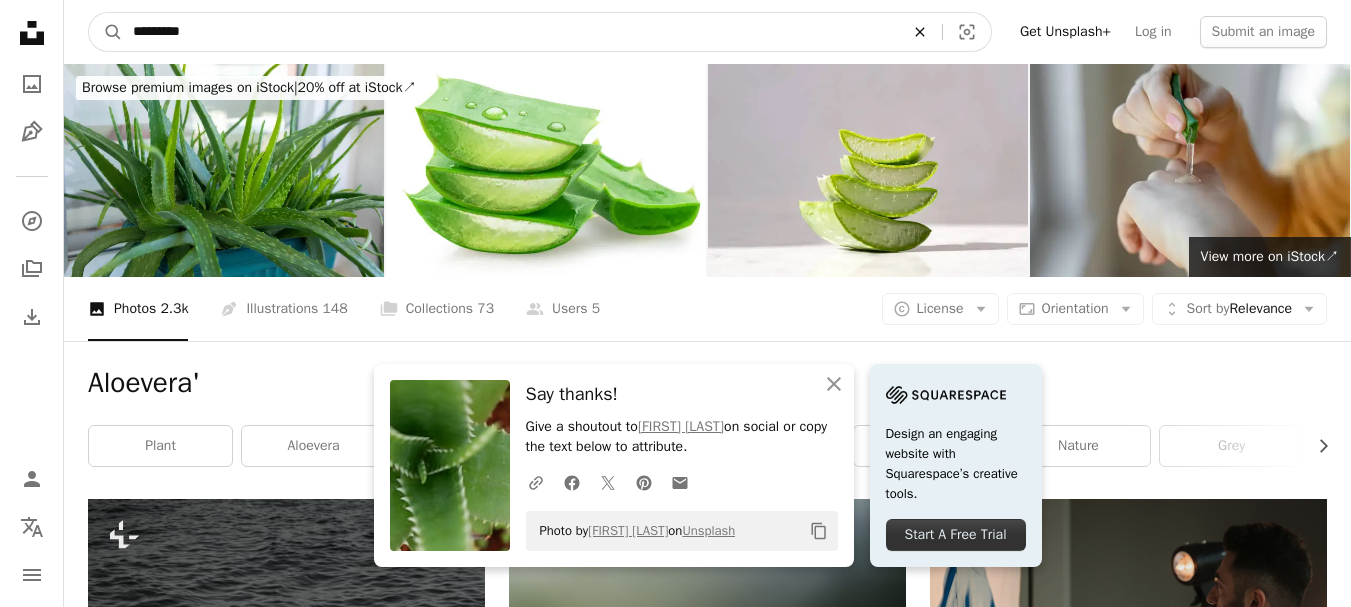 click on "An X shape" at bounding box center (920, 32) 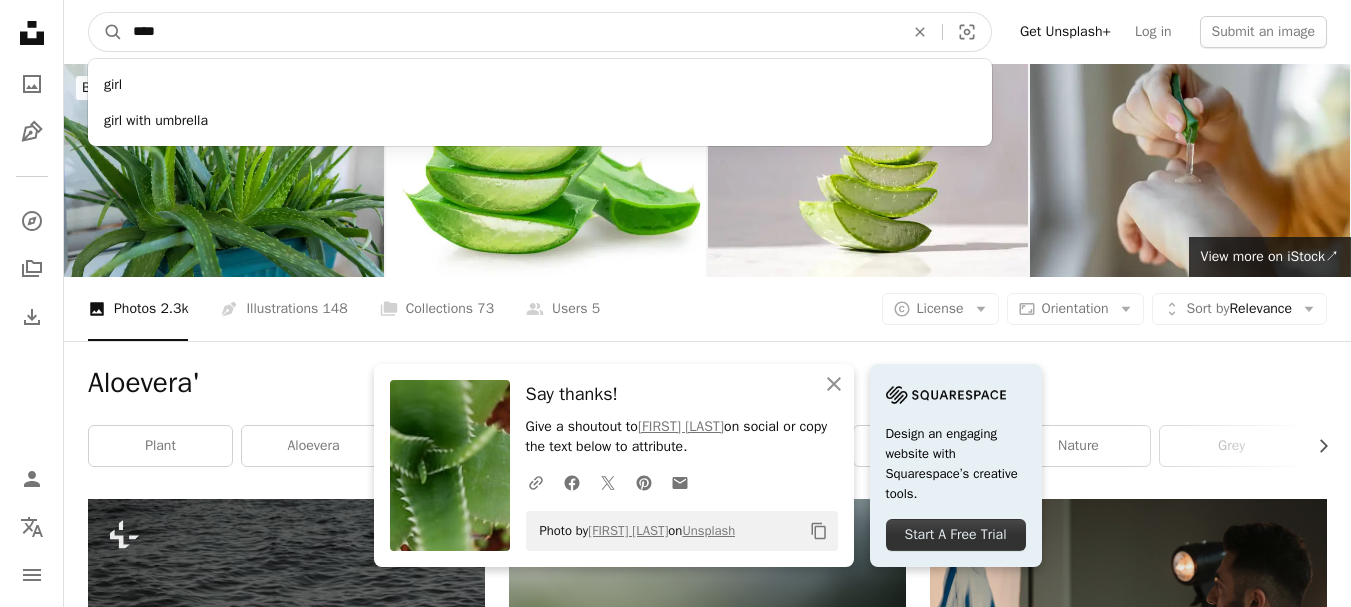 type on "****" 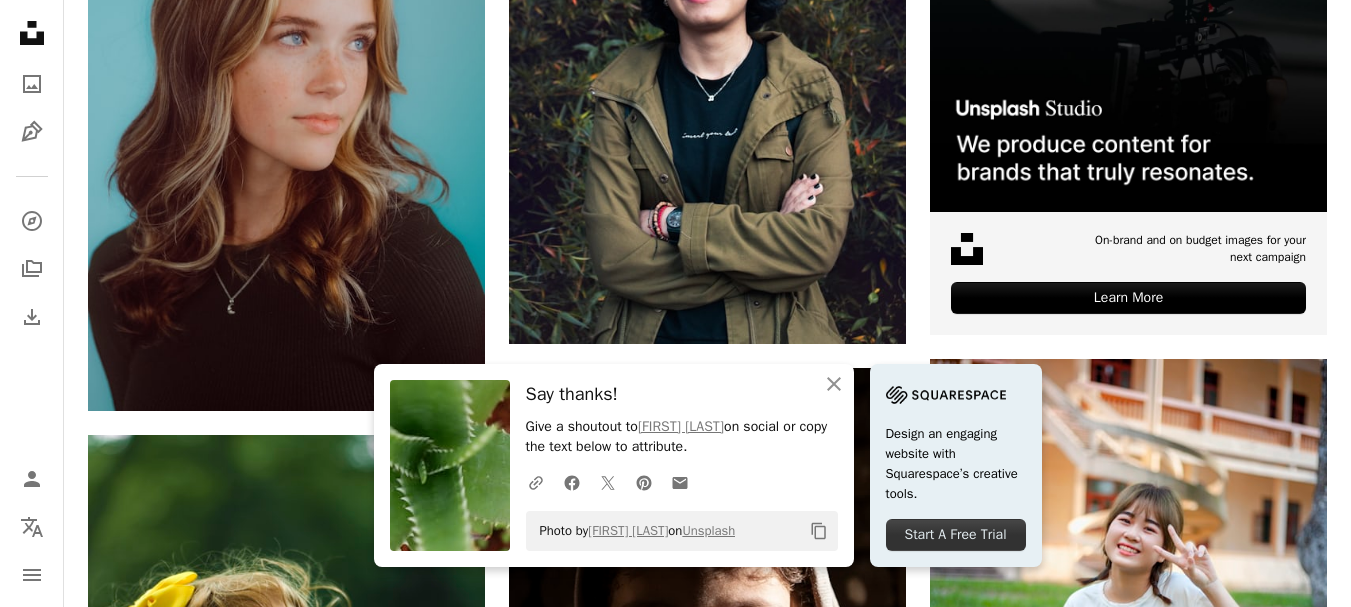 scroll, scrollTop: 720, scrollLeft: 0, axis: vertical 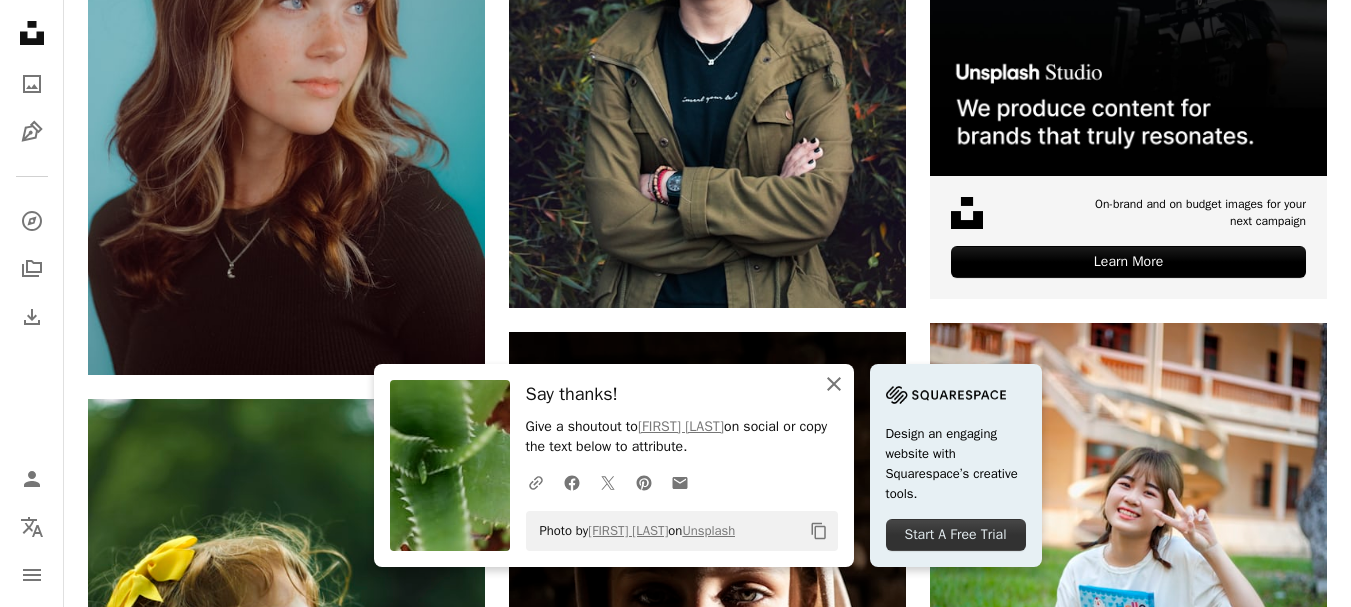 click 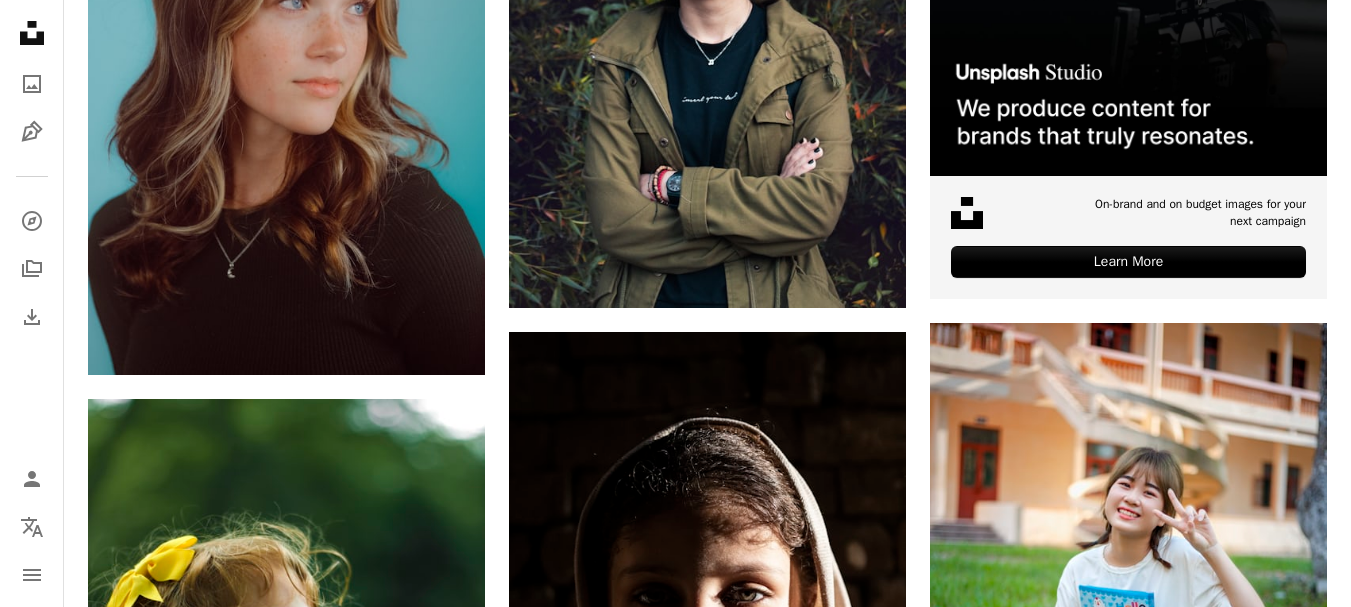 type 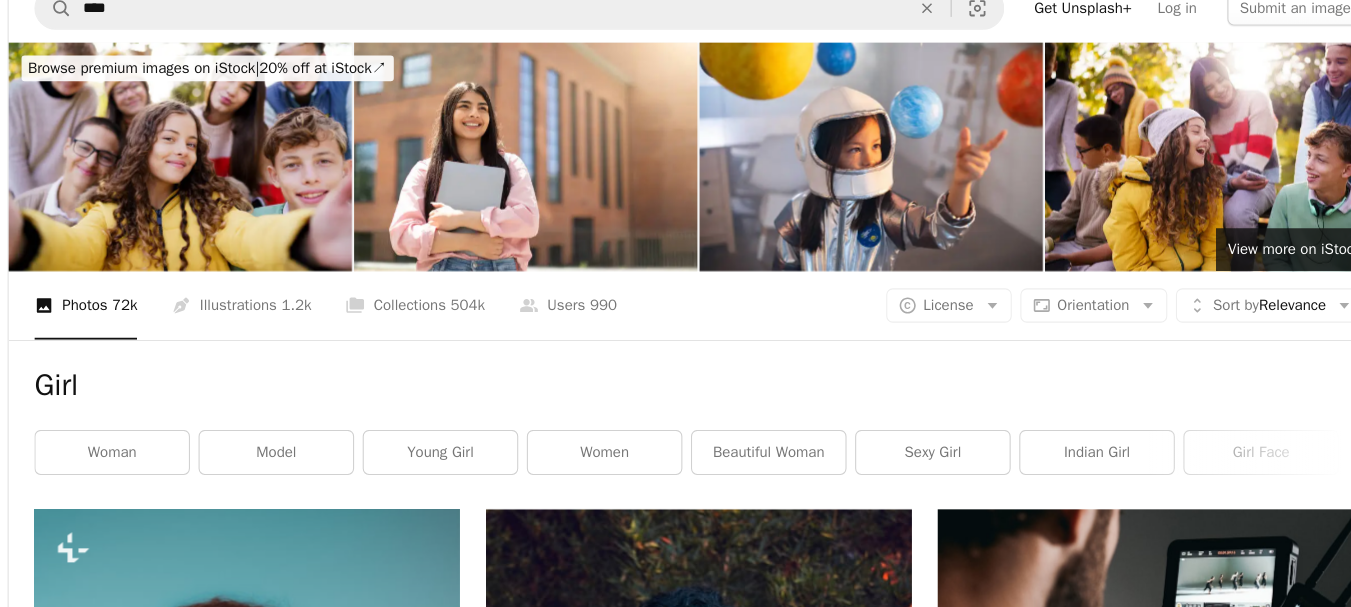 scroll, scrollTop: 0, scrollLeft: 0, axis: both 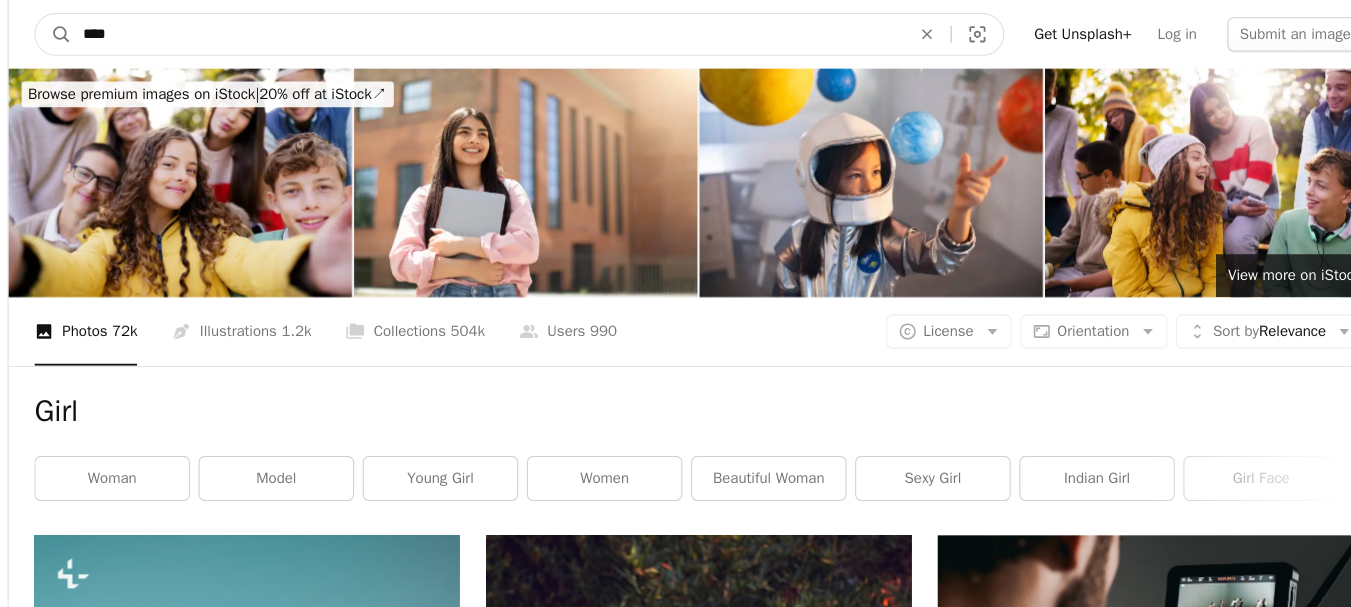click on "****" at bounding box center [510, 32] 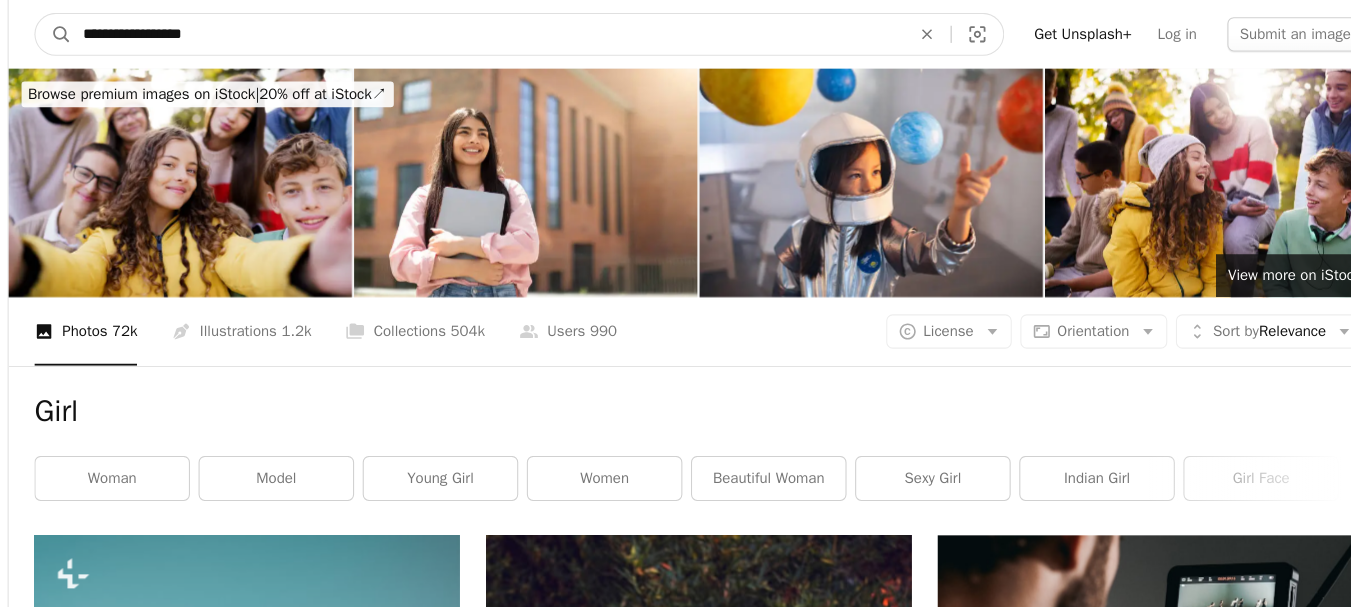 type on "**********" 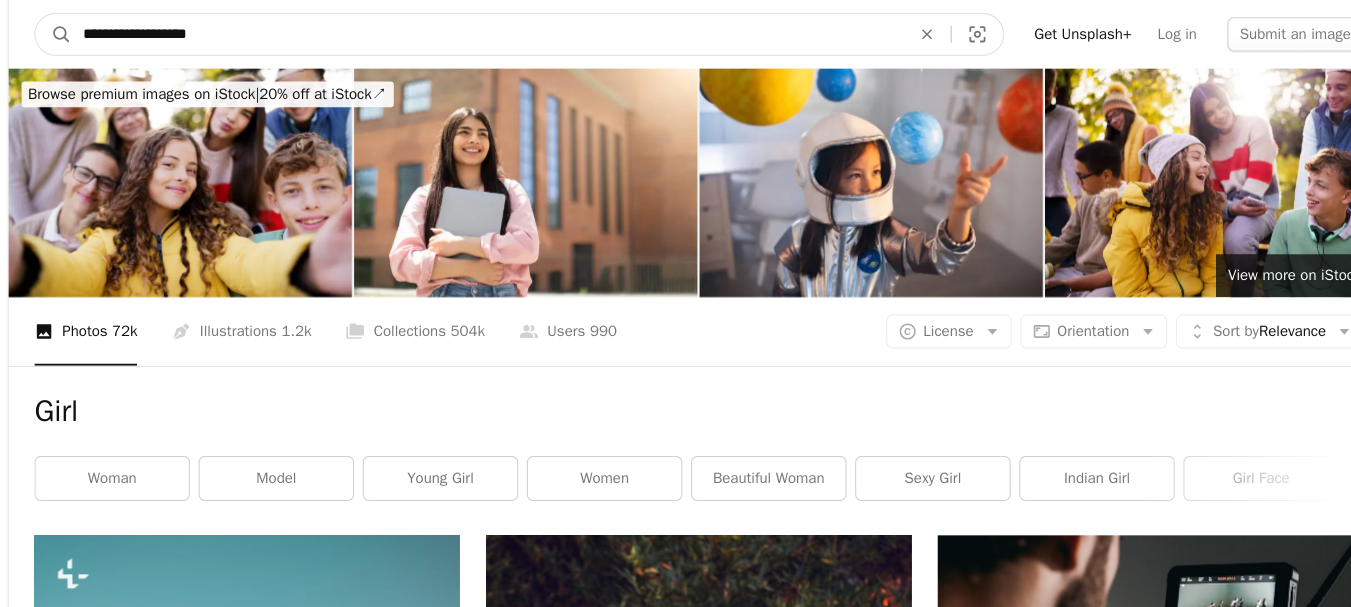 click on "A magnifying glass" at bounding box center [106, 32] 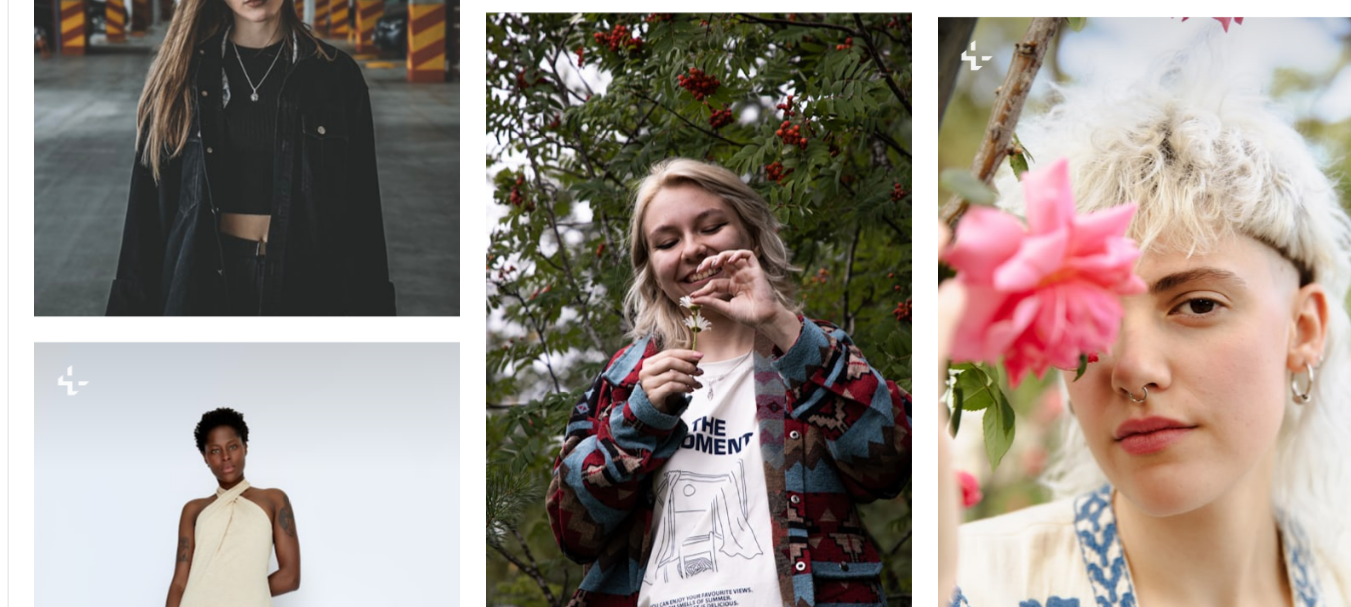scroll, scrollTop: 2319, scrollLeft: 0, axis: vertical 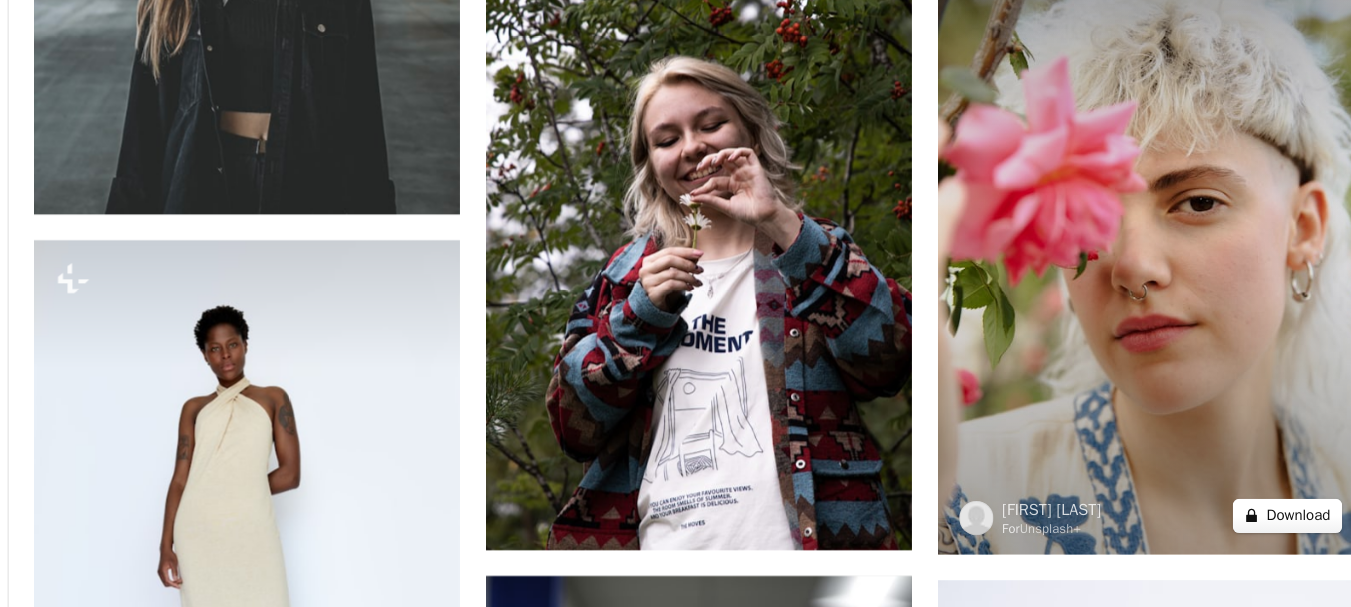 click on "A lock   Download" at bounding box center [1256, 522] 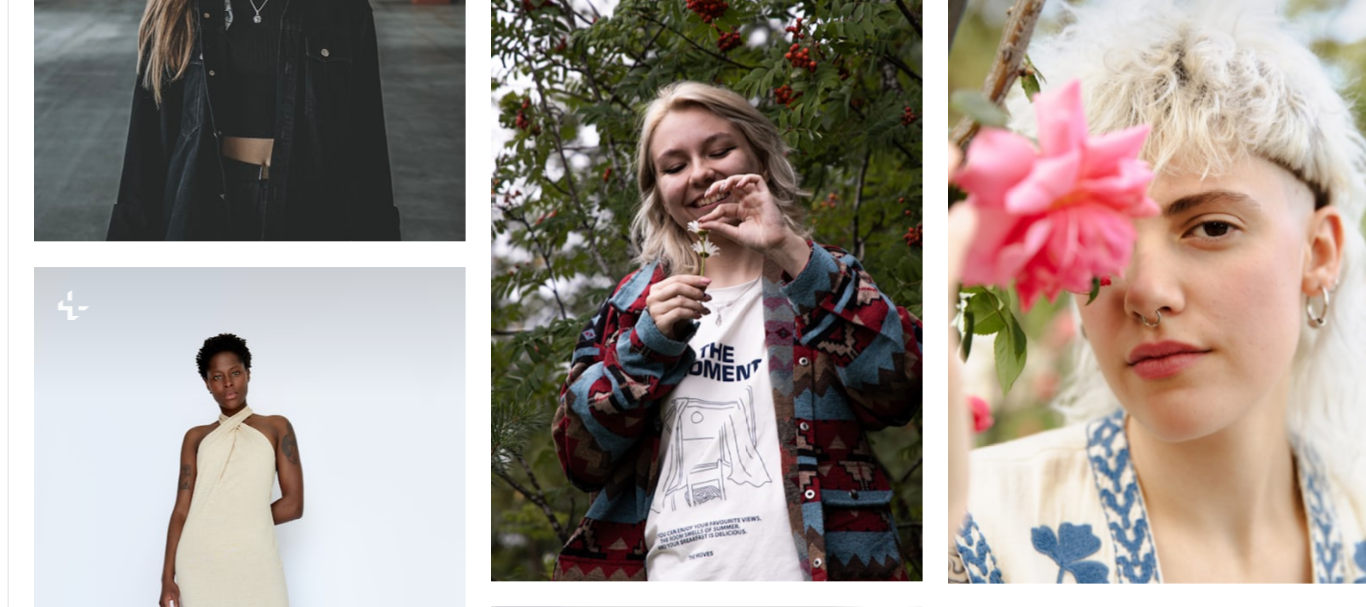 click on "An X shape Premium, ready to use images. Get unlimited access. A plus sign Members-only content added monthly A plus sign Unlimited royalty-free downloads A plus sign Illustrations  New A plus sign Enhanced legal protections yearly 66%  off monthly $12   $4 USD per month * Get  Unsplash+ * When paid annually, billed upfront  $48 Taxes where applicable. Renews automatically. Cancel anytime." at bounding box center (683, 3356) 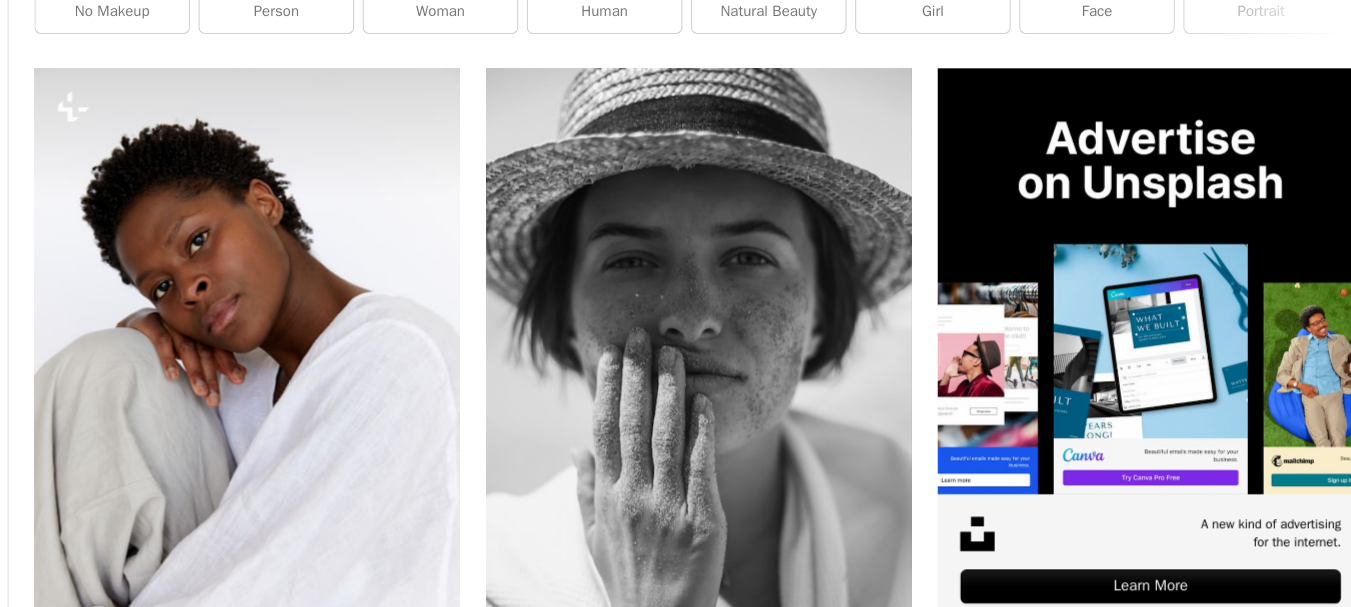 scroll, scrollTop: 0, scrollLeft: 0, axis: both 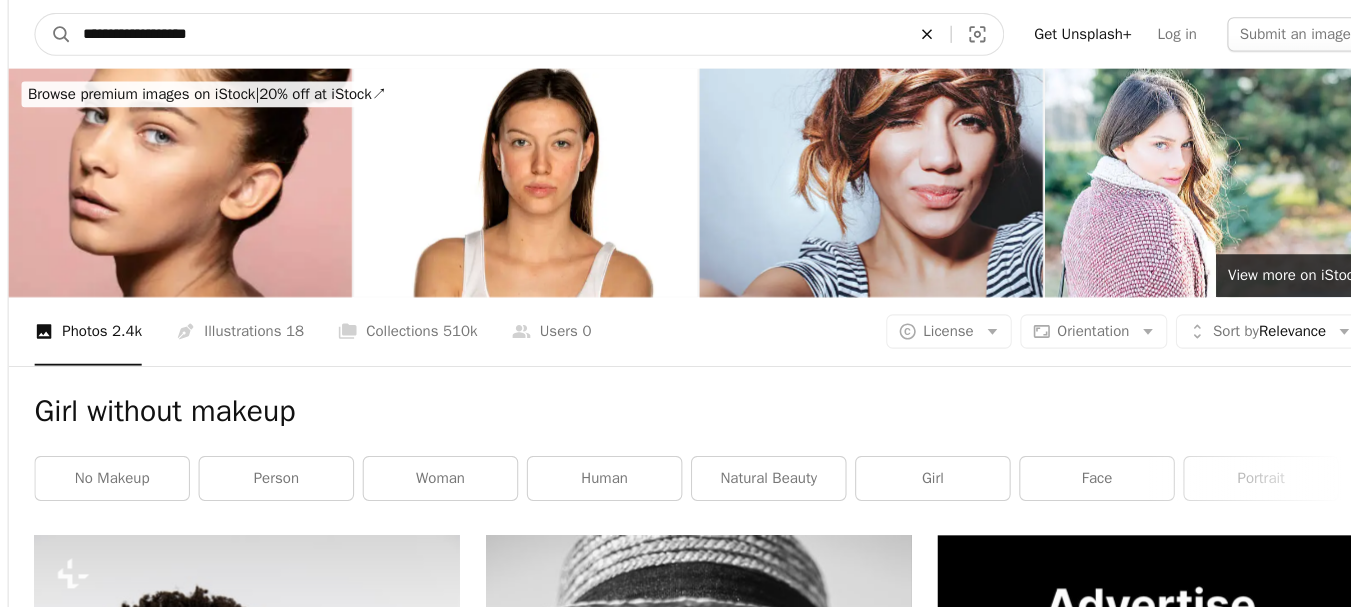 click on "An X shape" 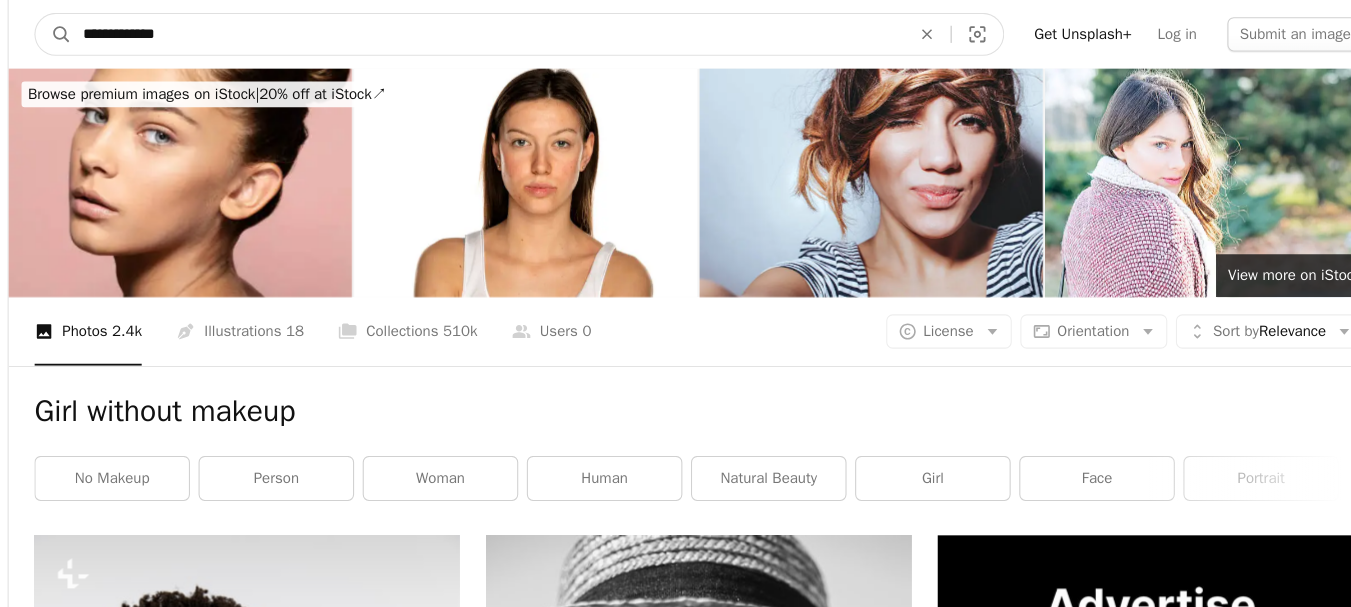 type on "**********" 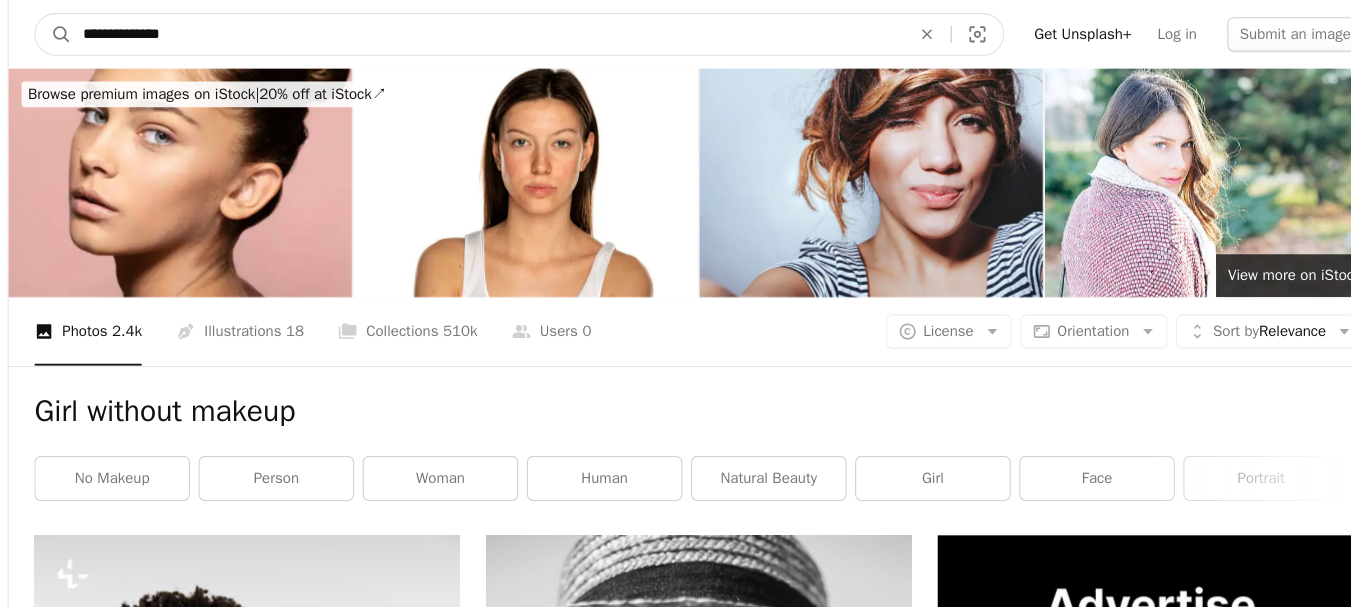 click on "A magnifying glass" at bounding box center (106, 32) 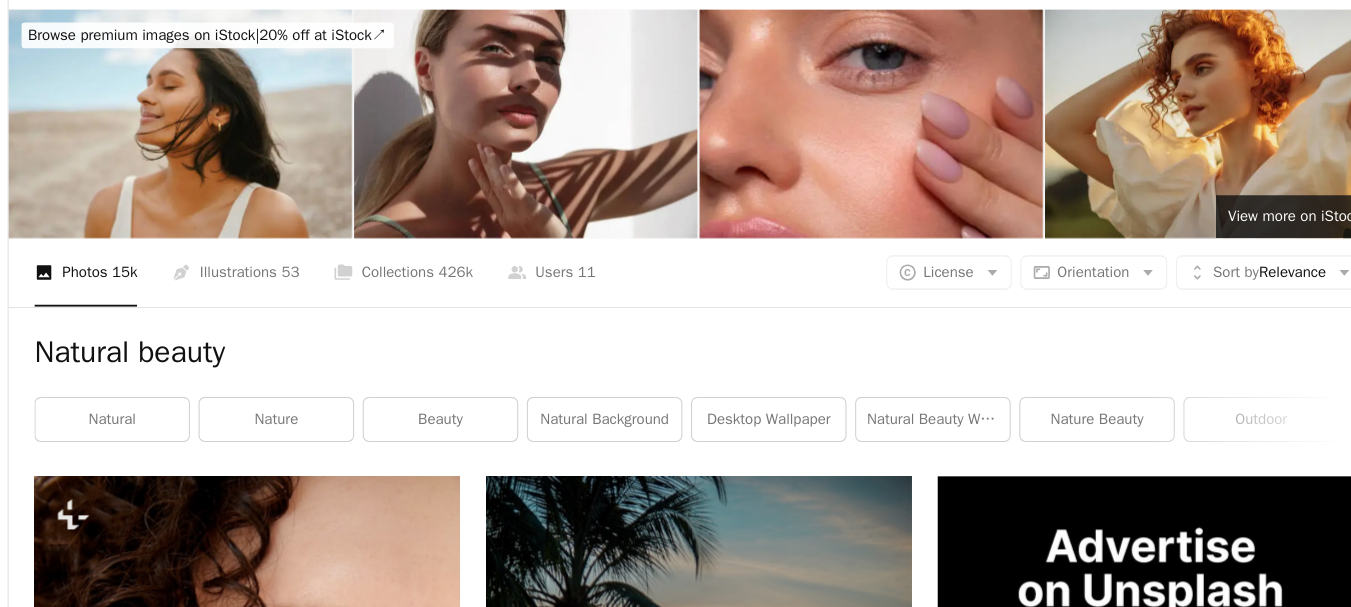 scroll, scrollTop: 0, scrollLeft: 0, axis: both 